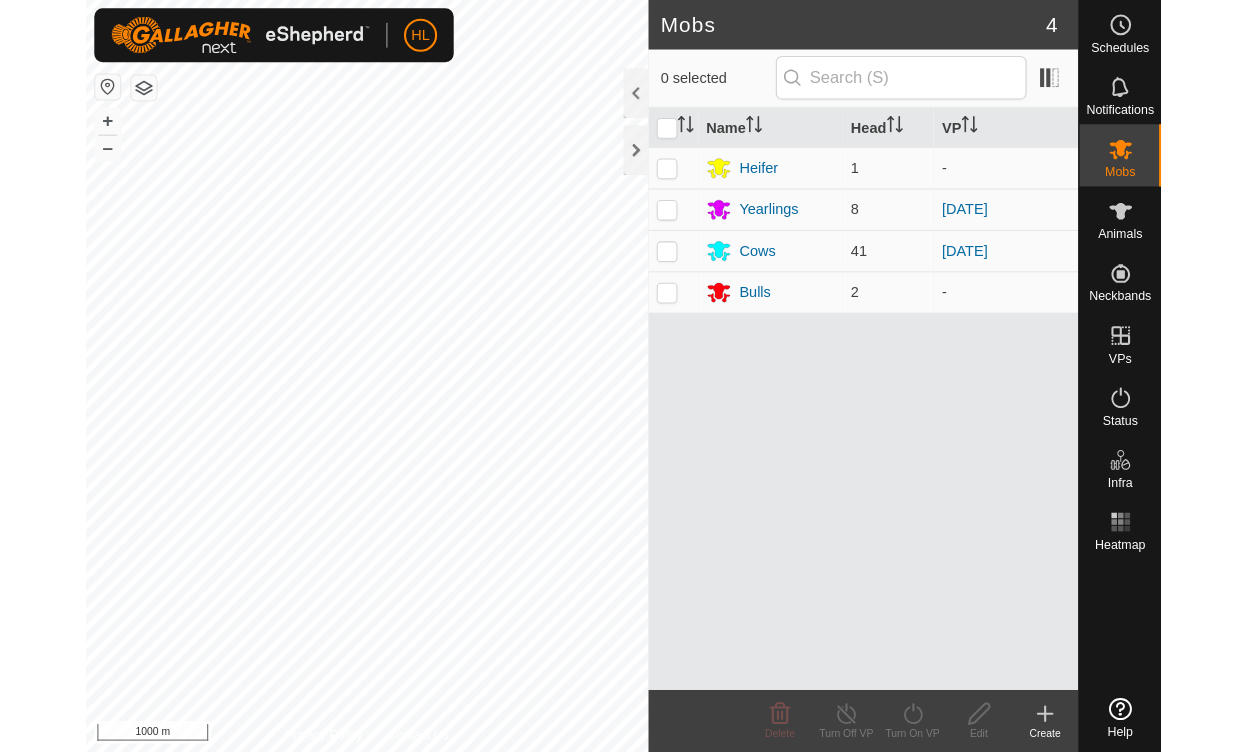 scroll, scrollTop: 0, scrollLeft: 0, axis: both 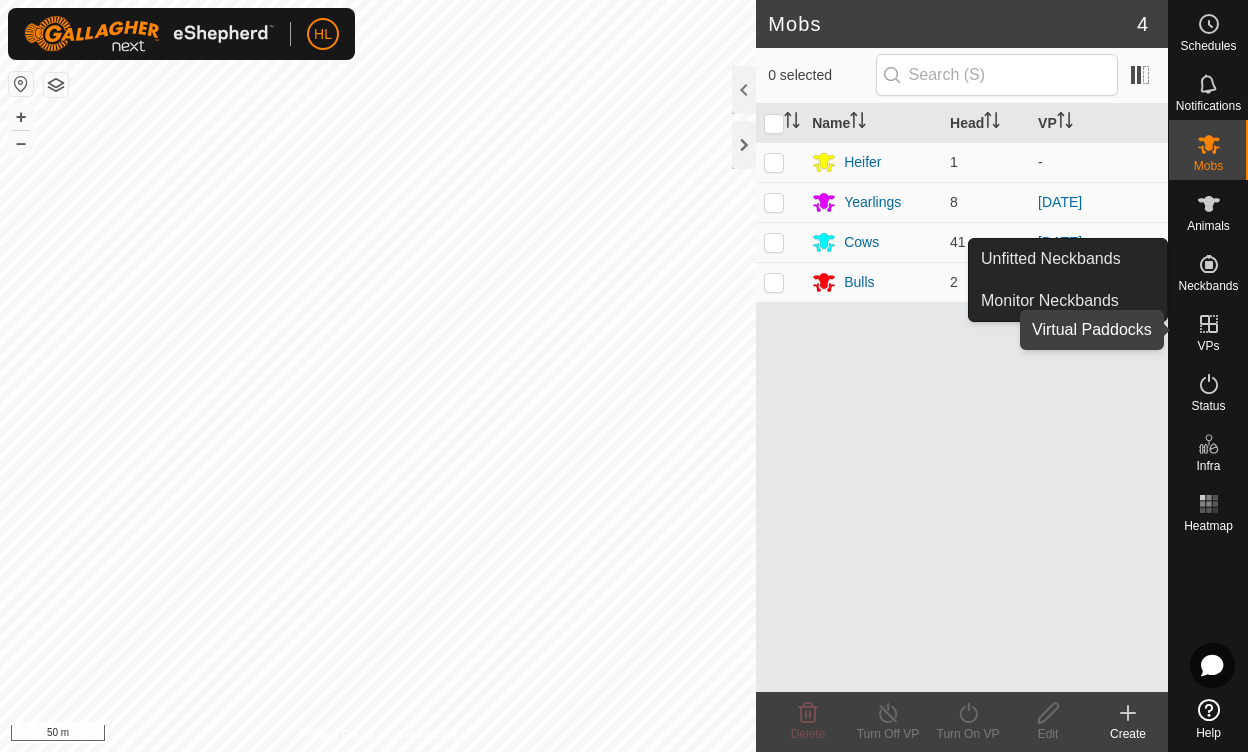 click 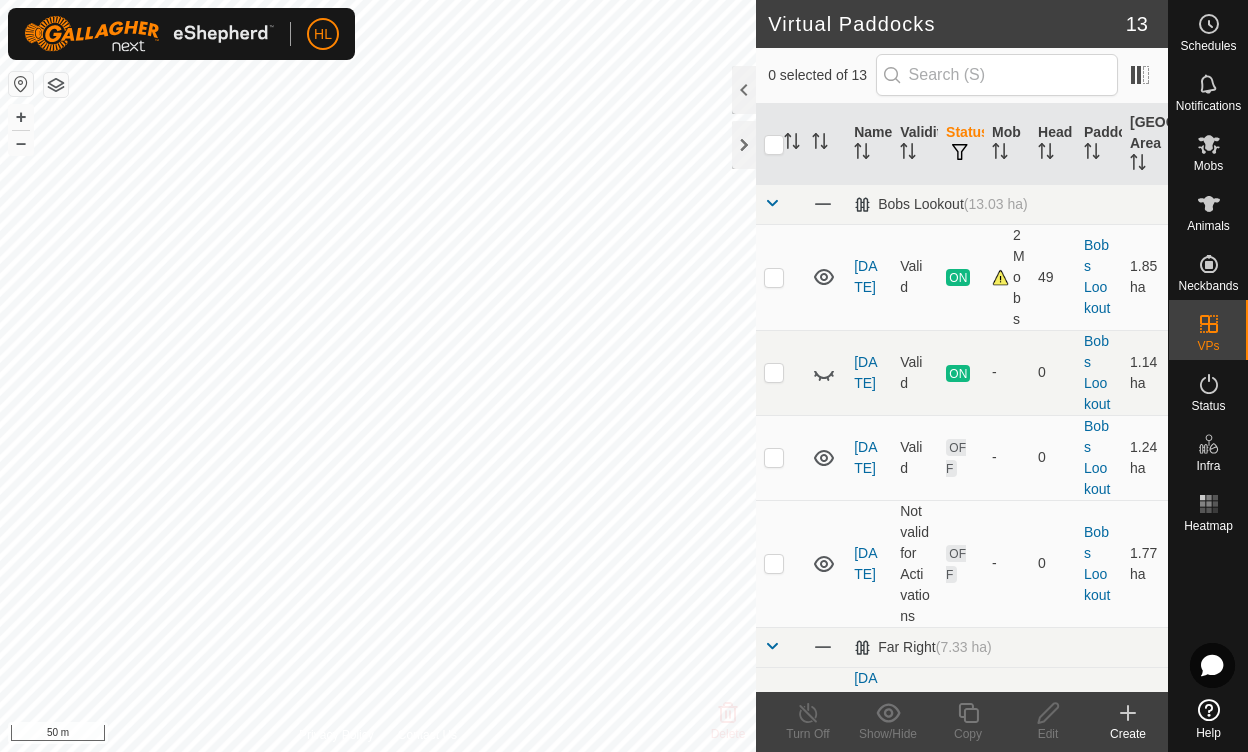 scroll, scrollTop: 0, scrollLeft: 0, axis: both 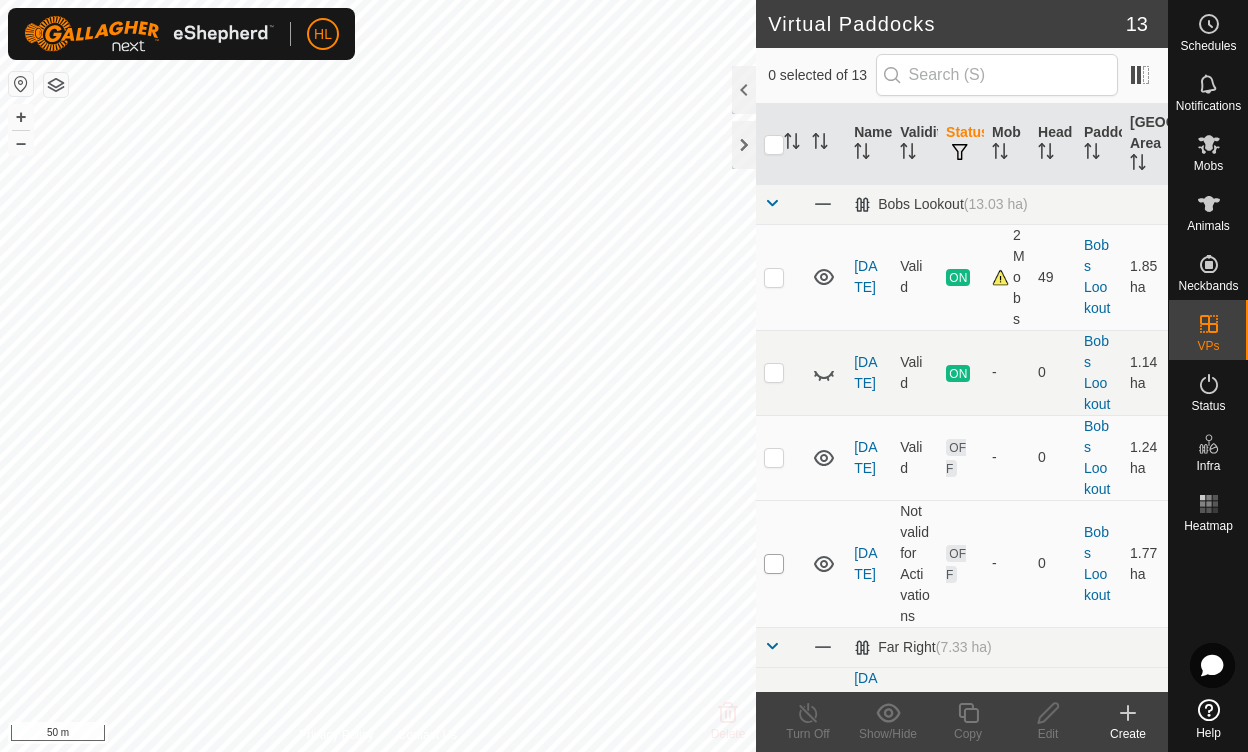 click at bounding box center (774, 564) 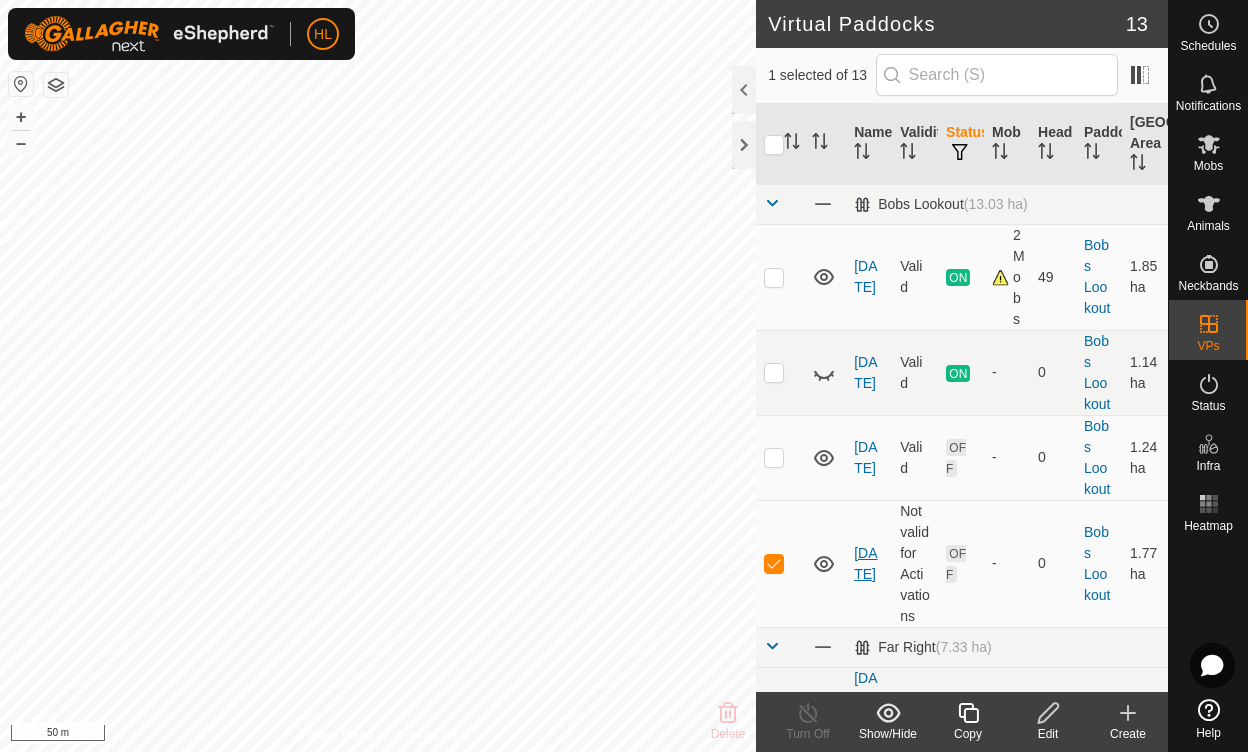 click on "[DATE]" at bounding box center (865, 563) 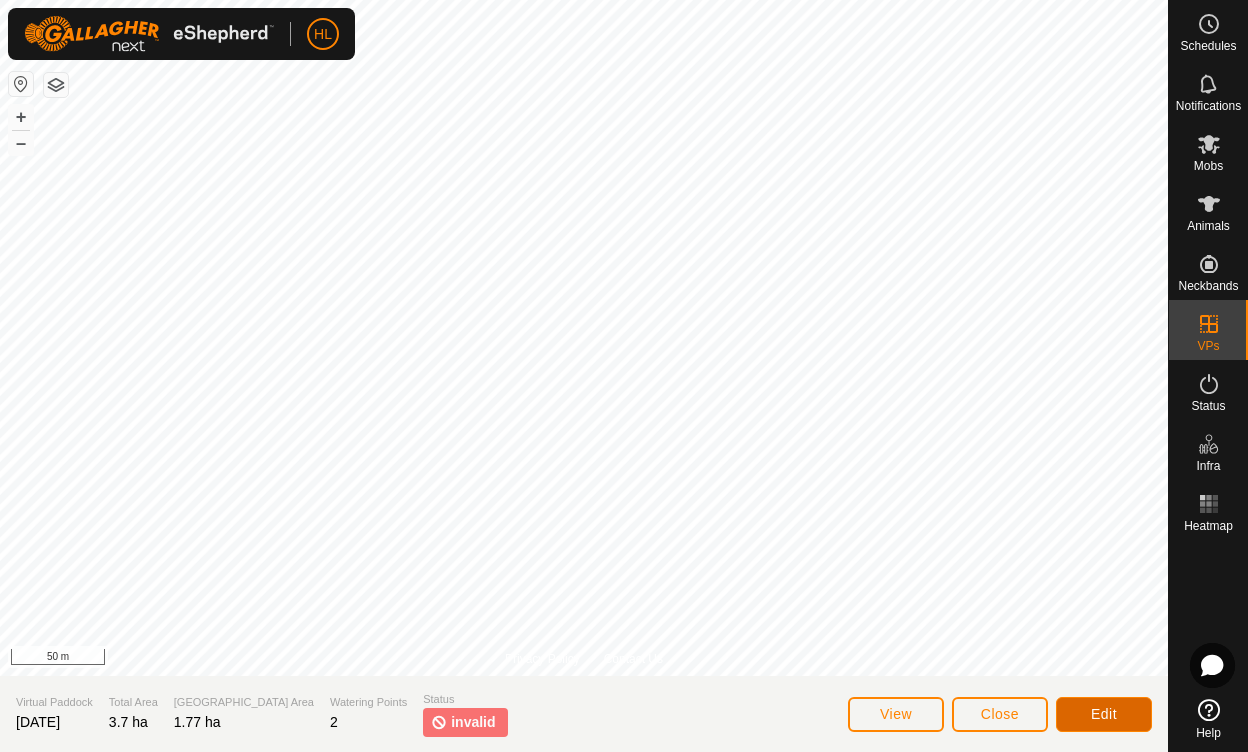 click on "Edit" 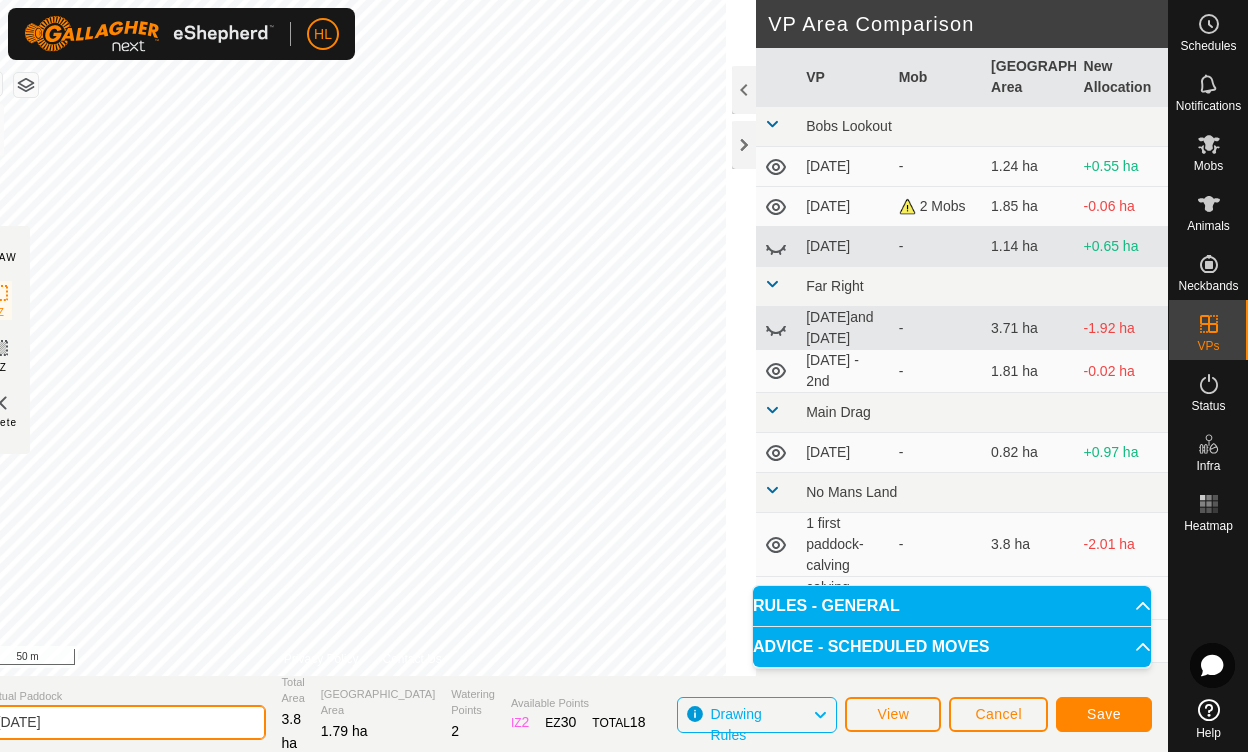 click on "[DATE]" 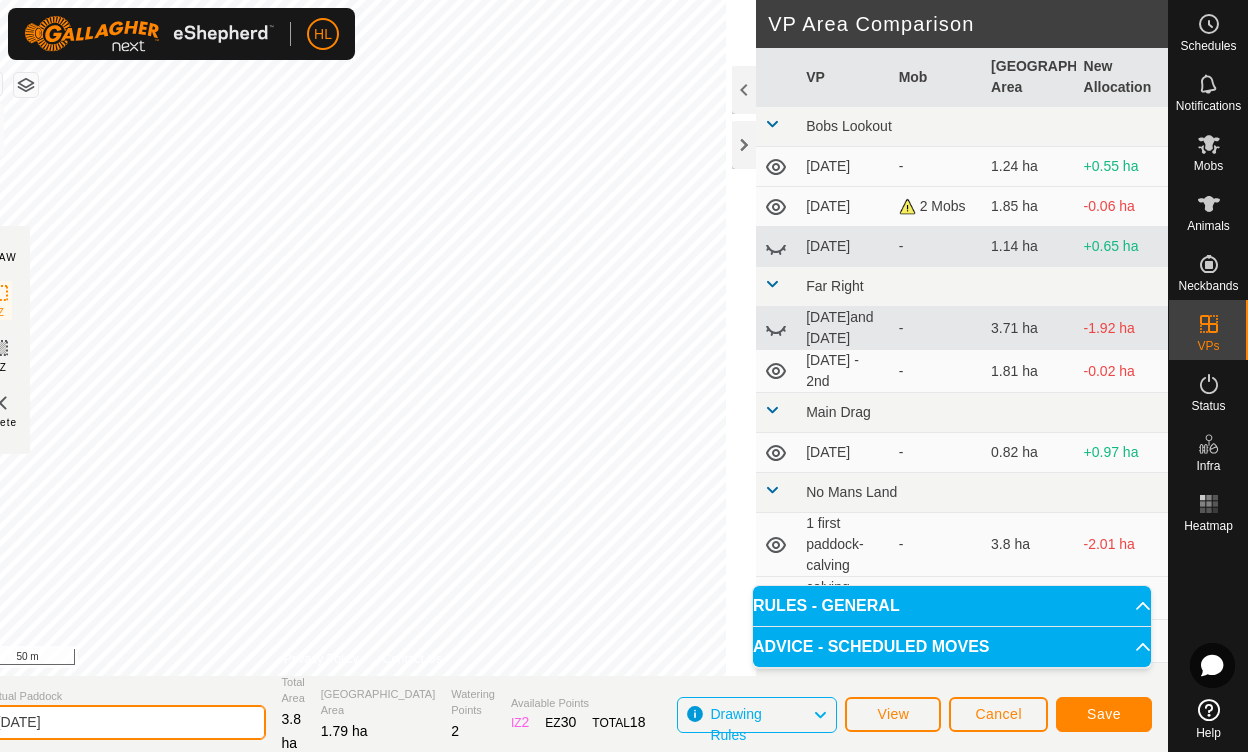 type on "[DATE]" 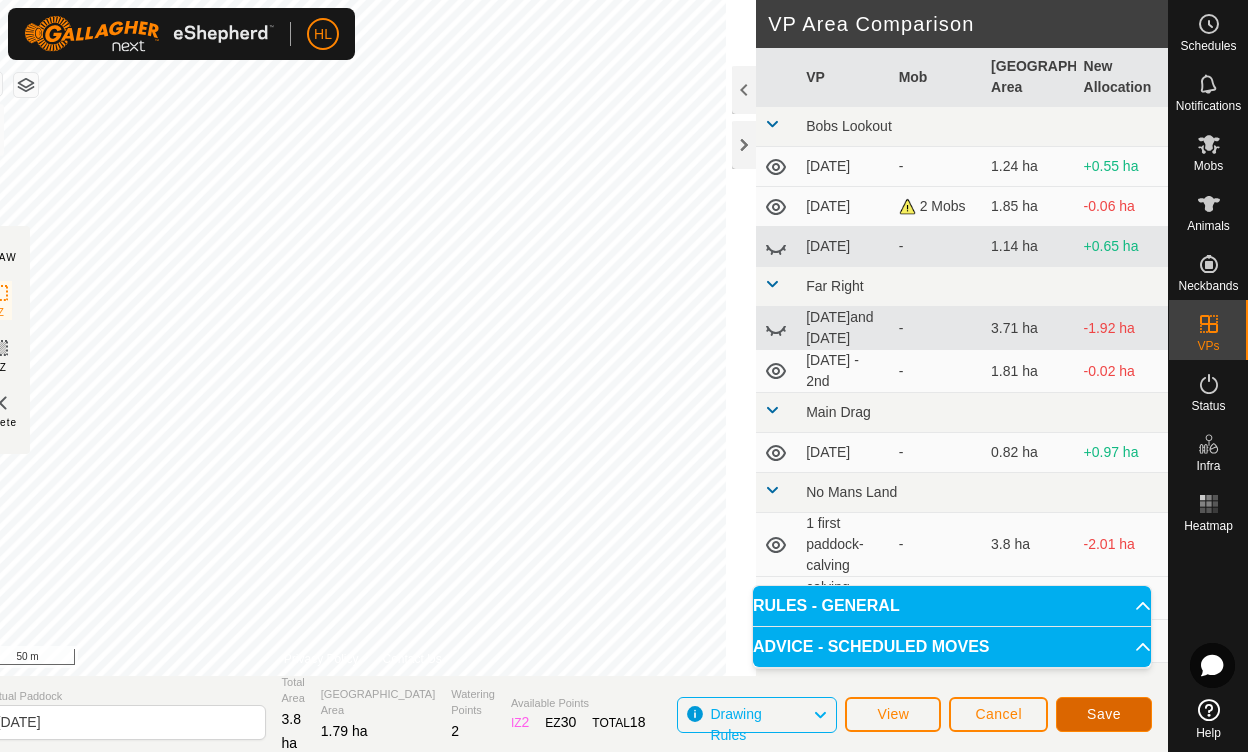 click on "Save" 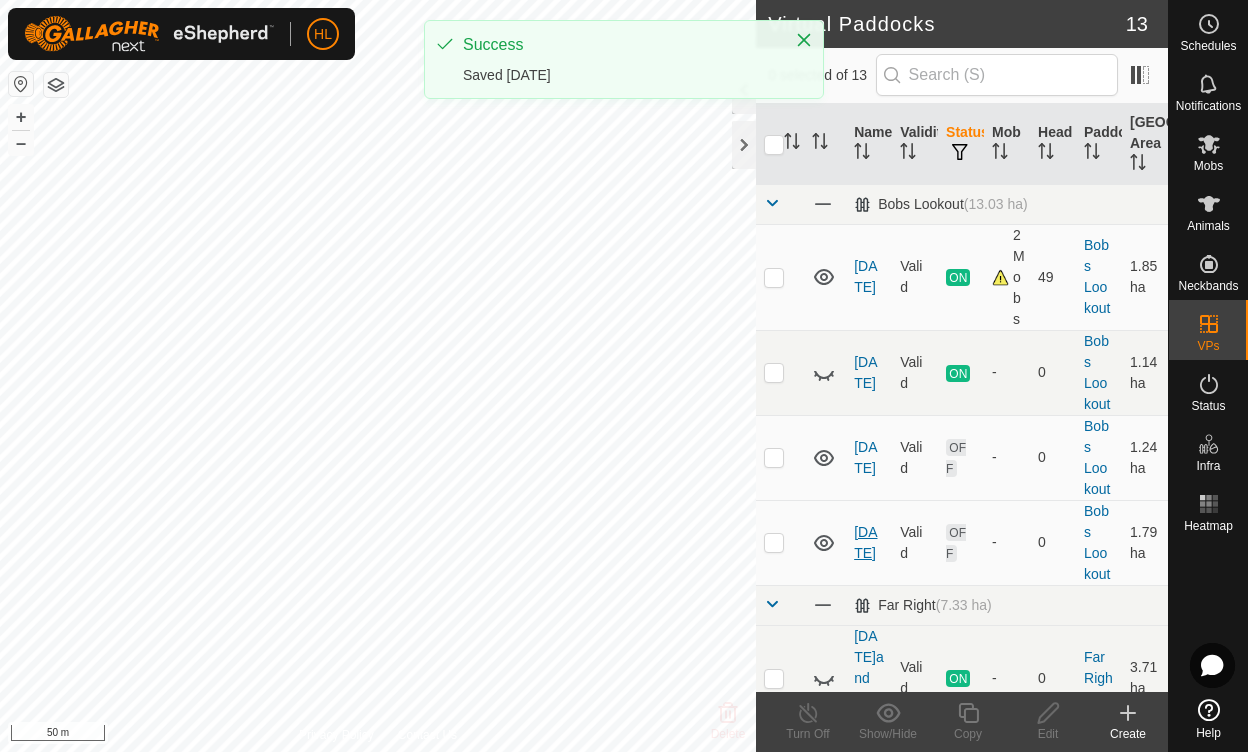 click on "[DATE]" at bounding box center (865, 542) 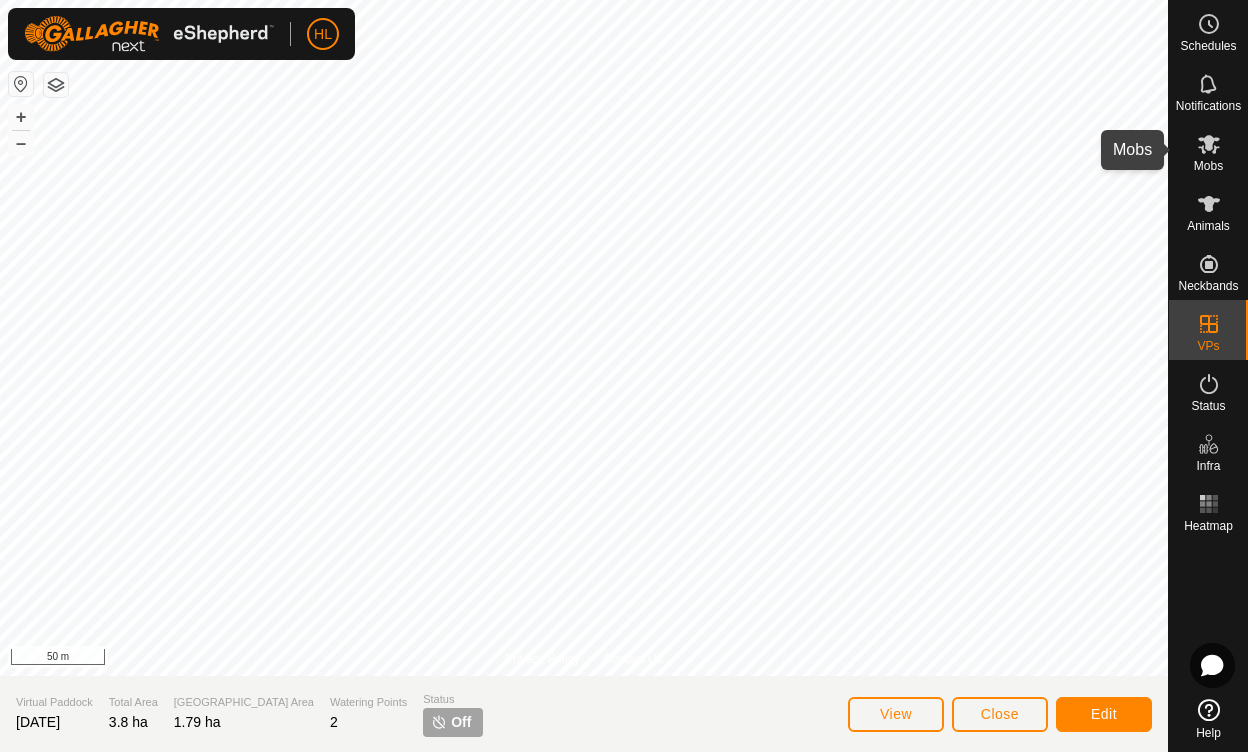 click 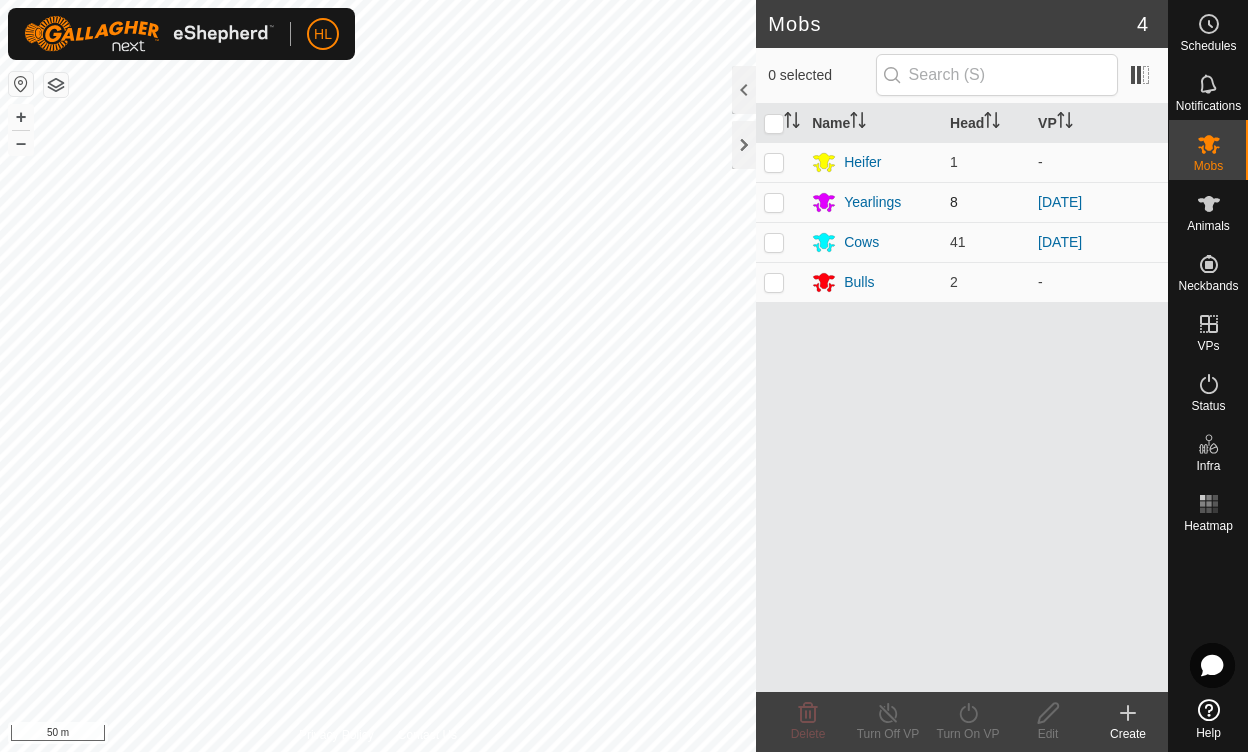click at bounding box center (774, 202) 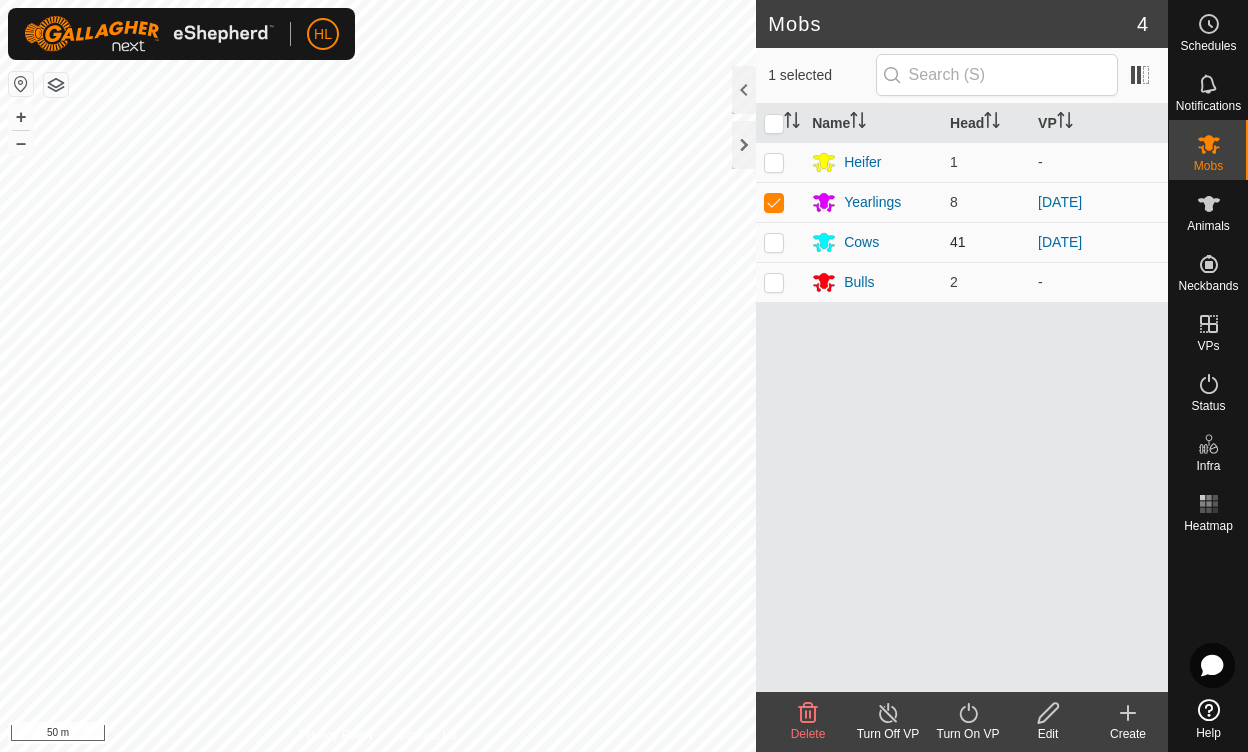 click at bounding box center (774, 242) 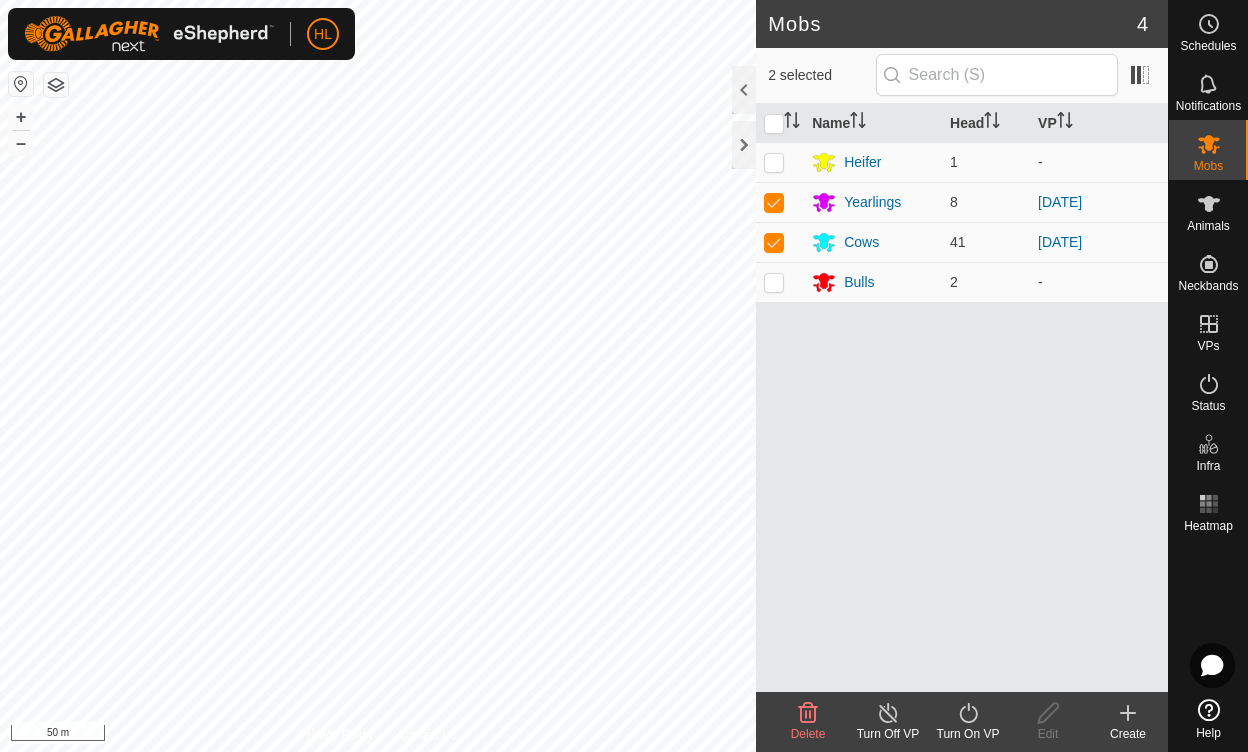 click 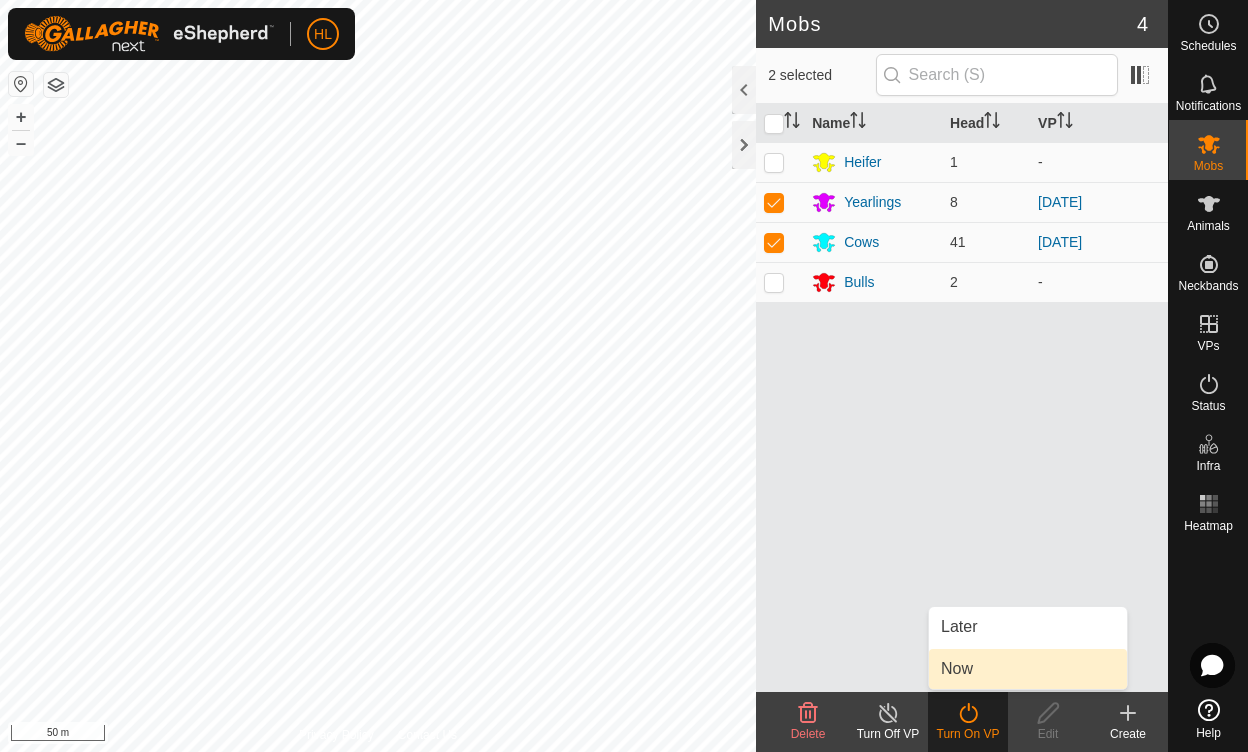 click on "Now" at bounding box center (1028, 669) 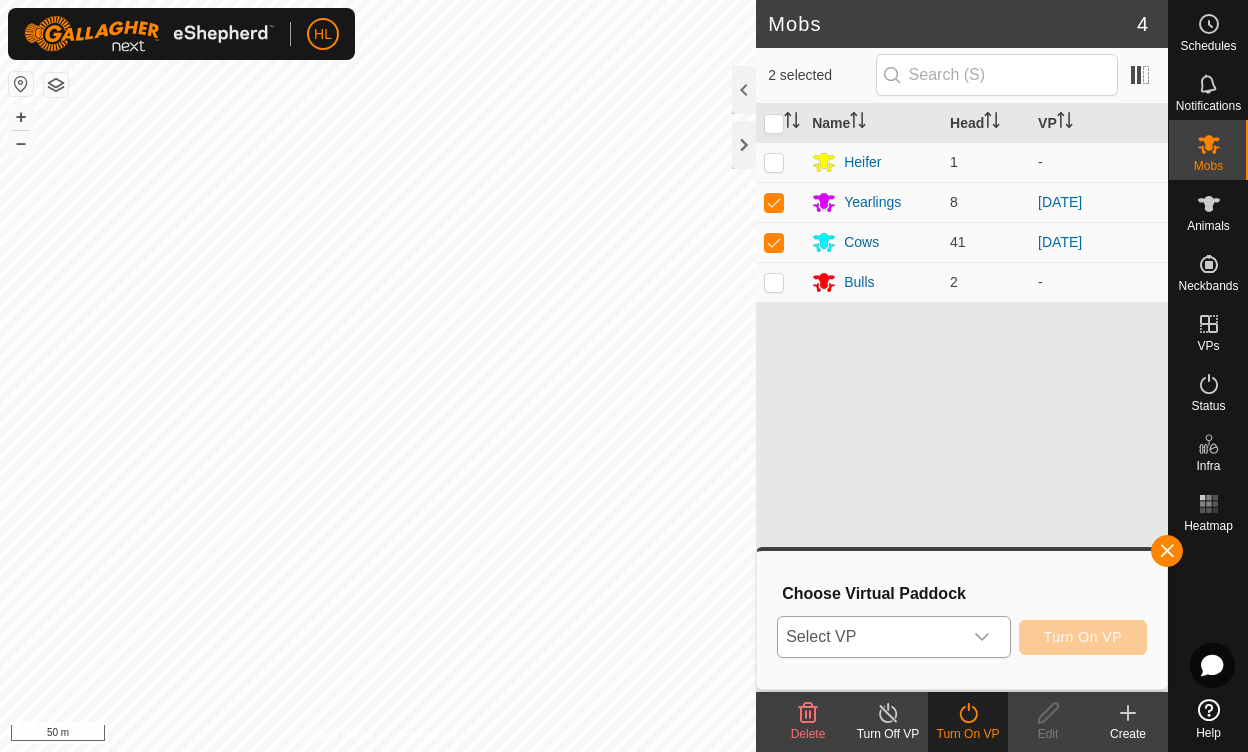 click on "Select VP" at bounding box center [869, 637] 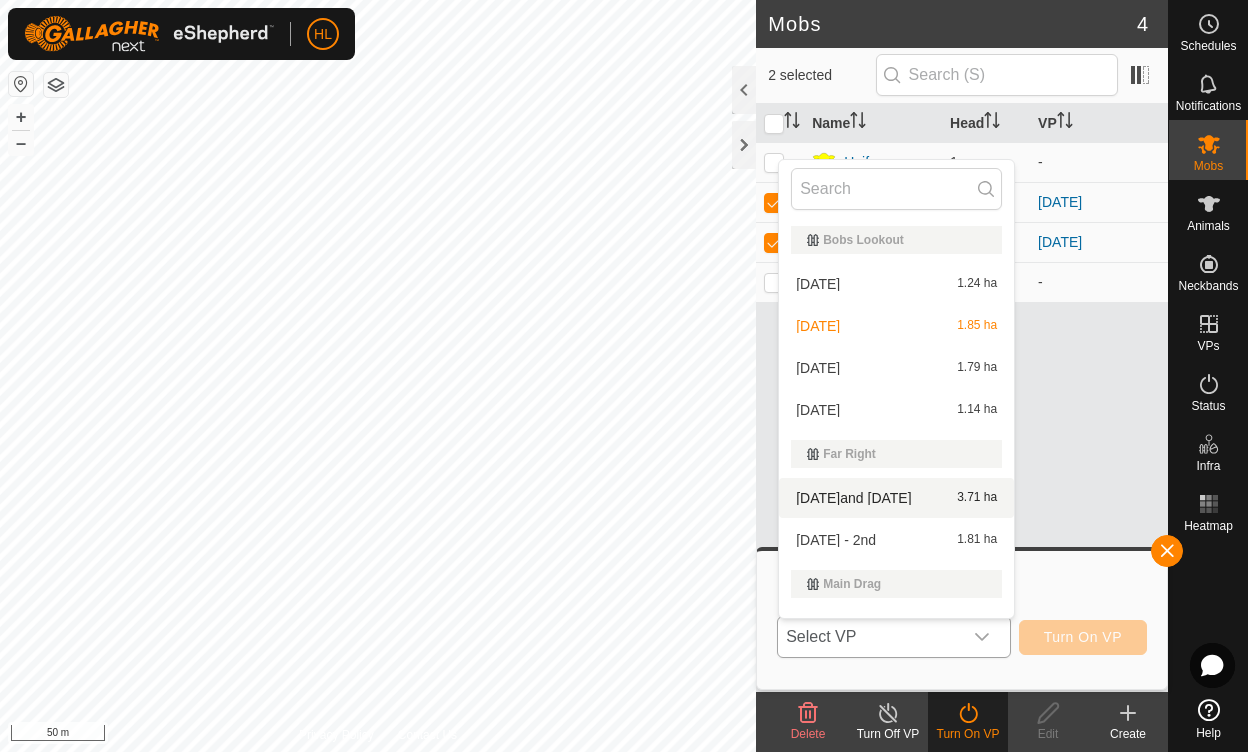 scroll, scrollTop: 30, scrollLeft: 0, axis: vertical 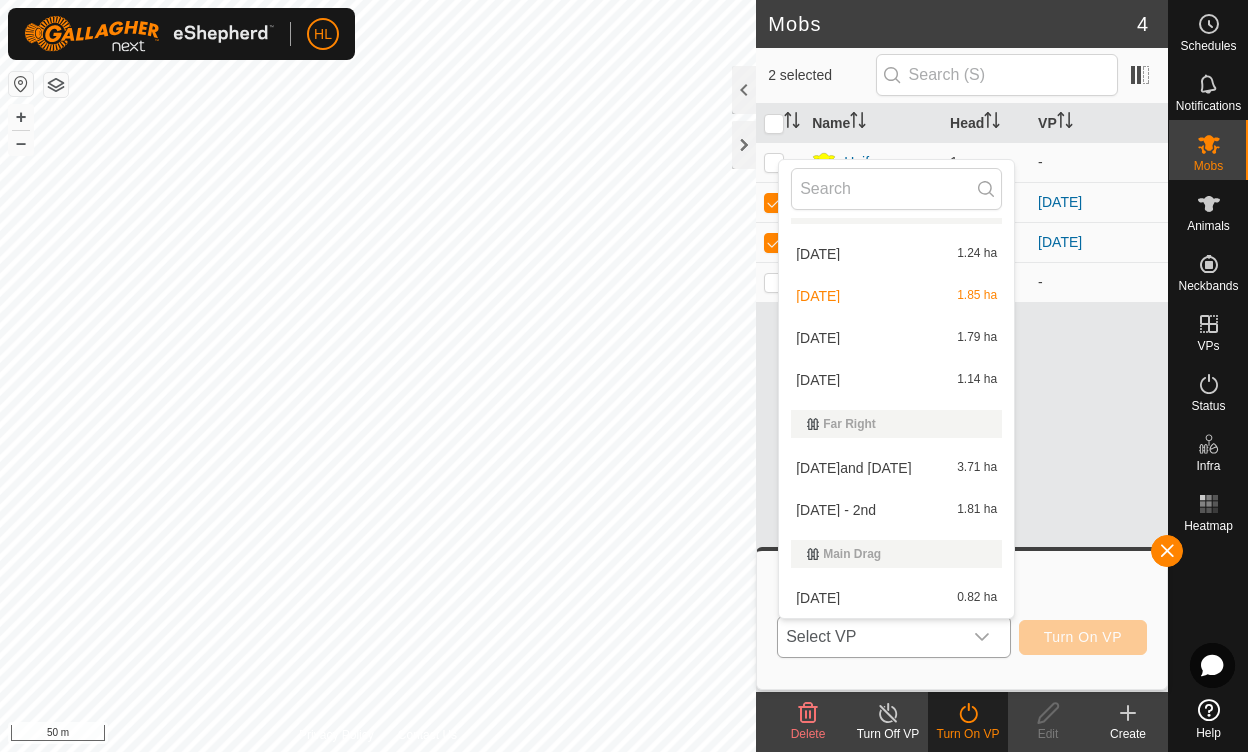 click on "[DATE]  1.79 ha" at bounding box center (896, 338) 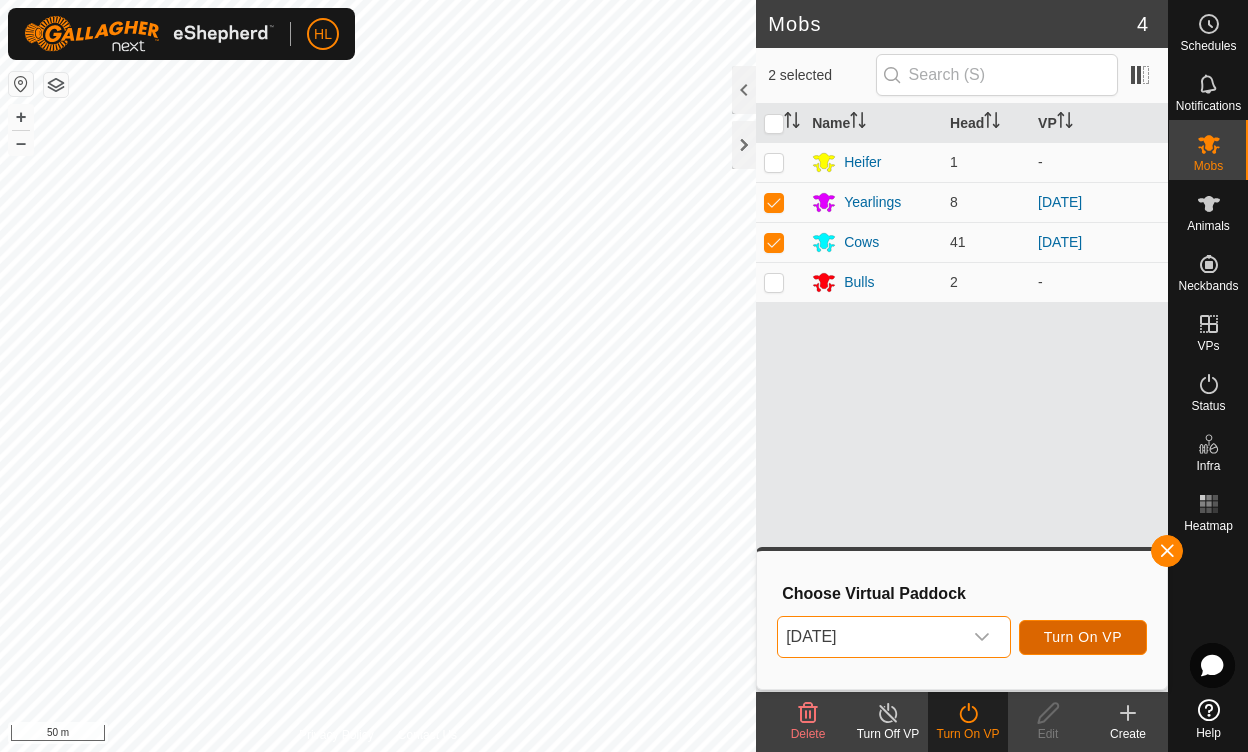 click on "Turn On VP" at bounding box center (1083, 637) 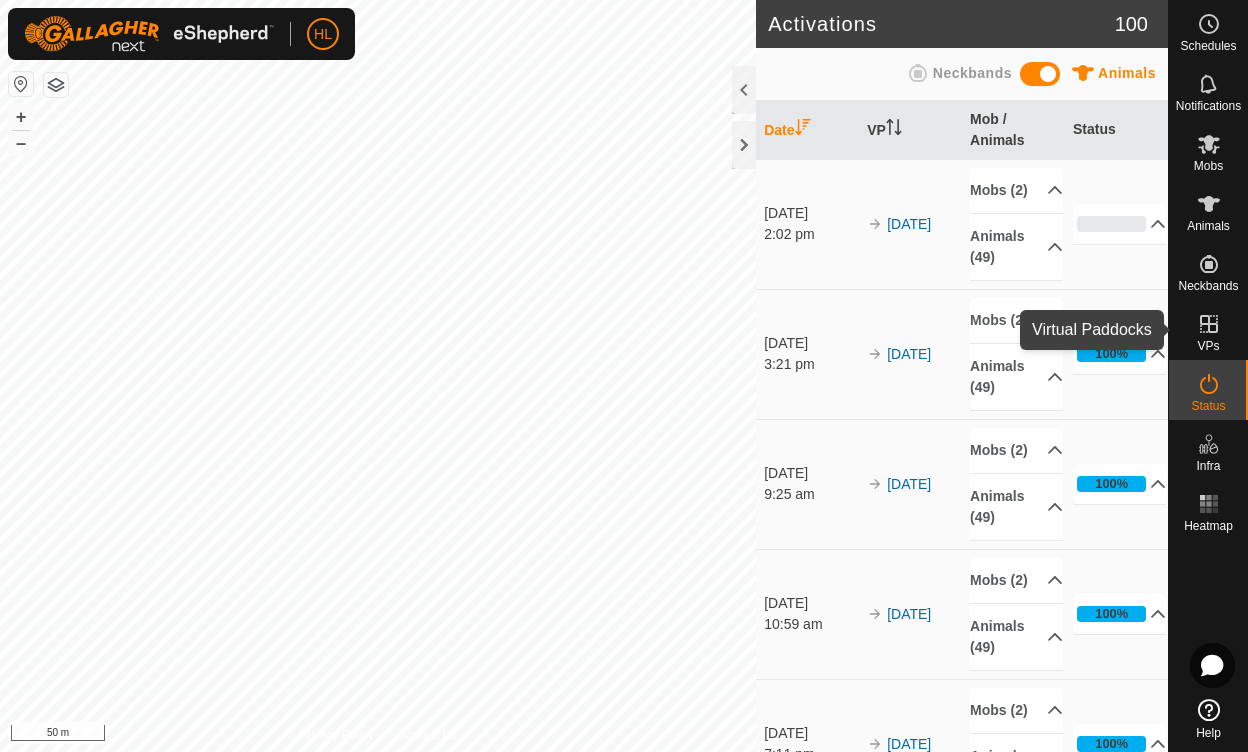 click 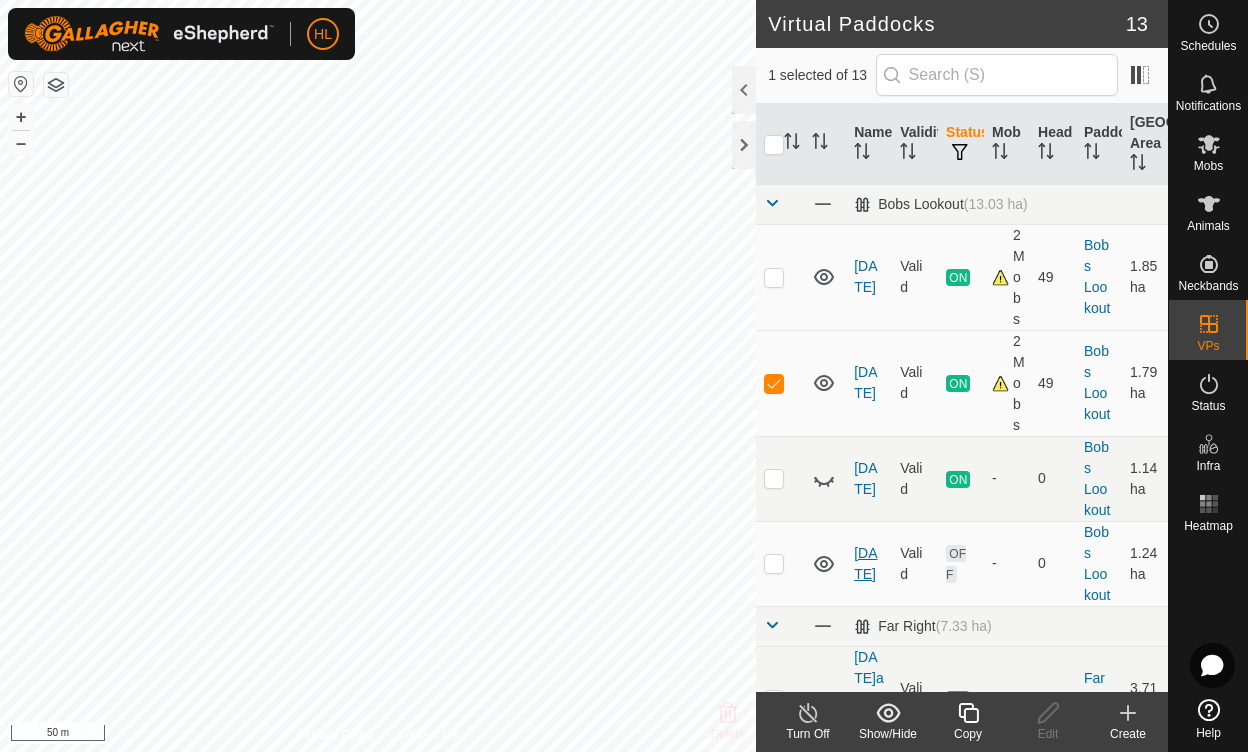 click on "[DATE]" at bounding box center (865, 563) 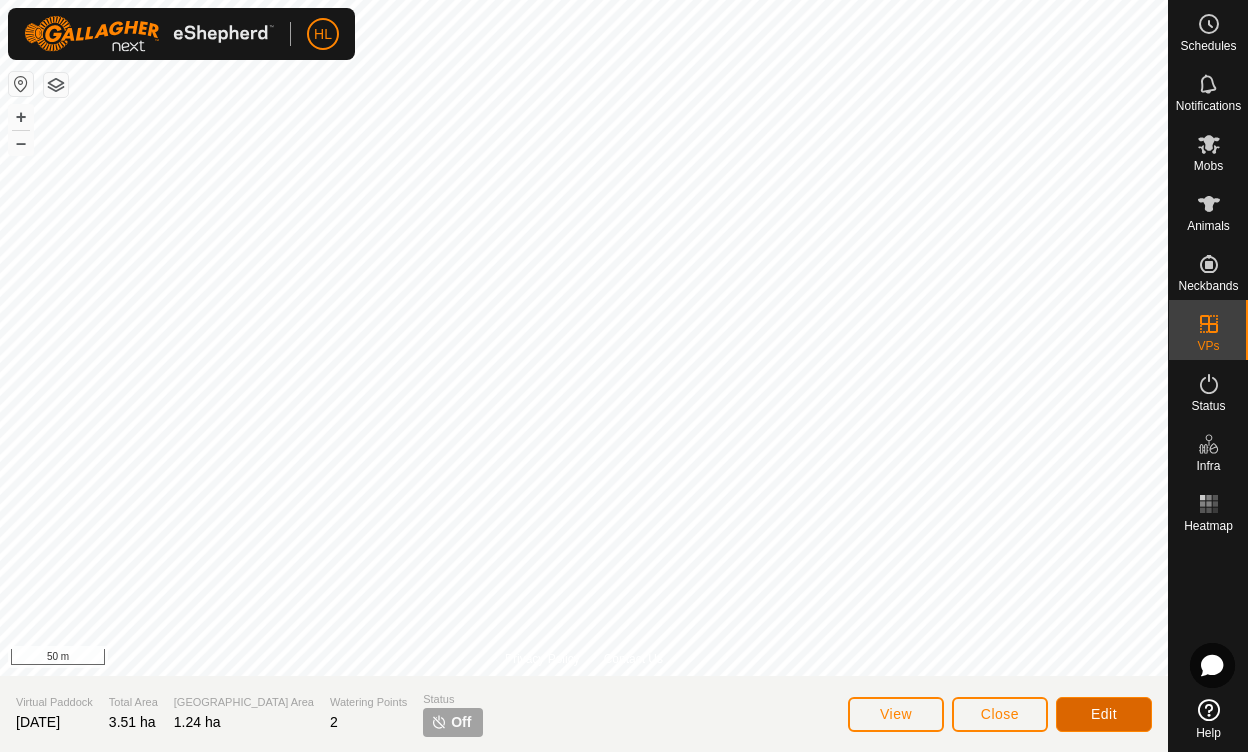click on "Edit" 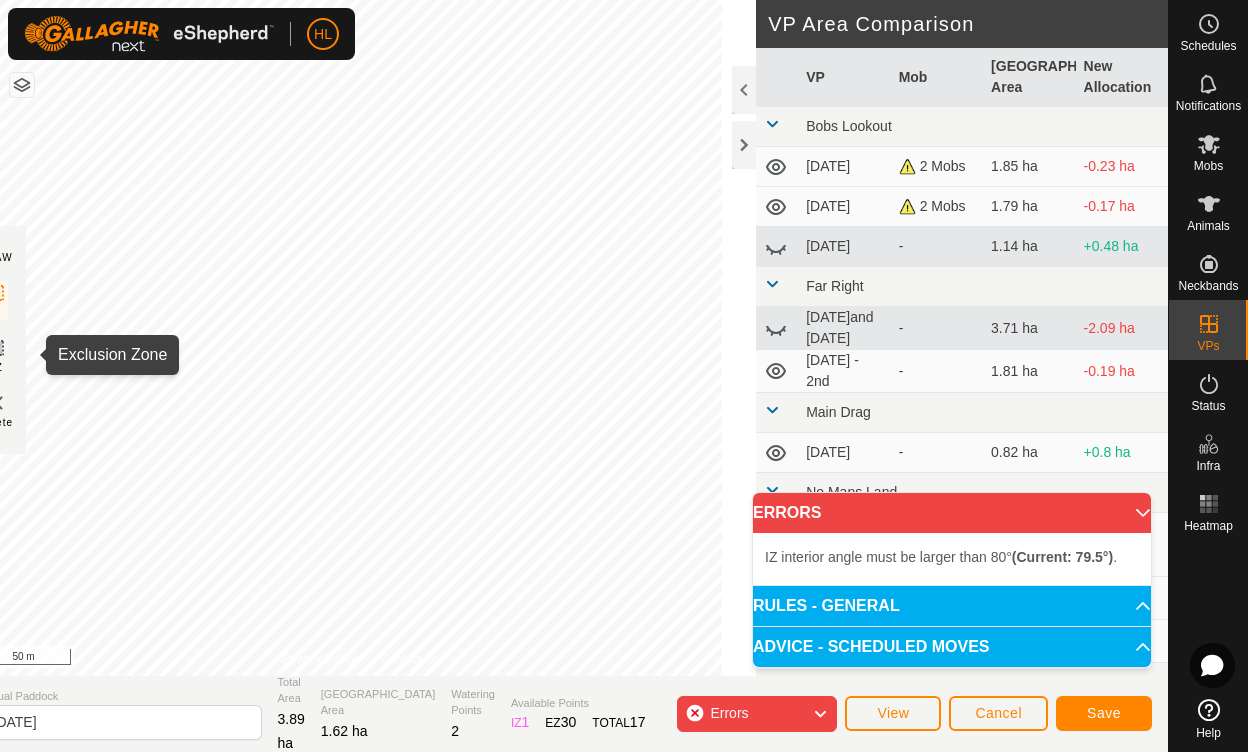 click 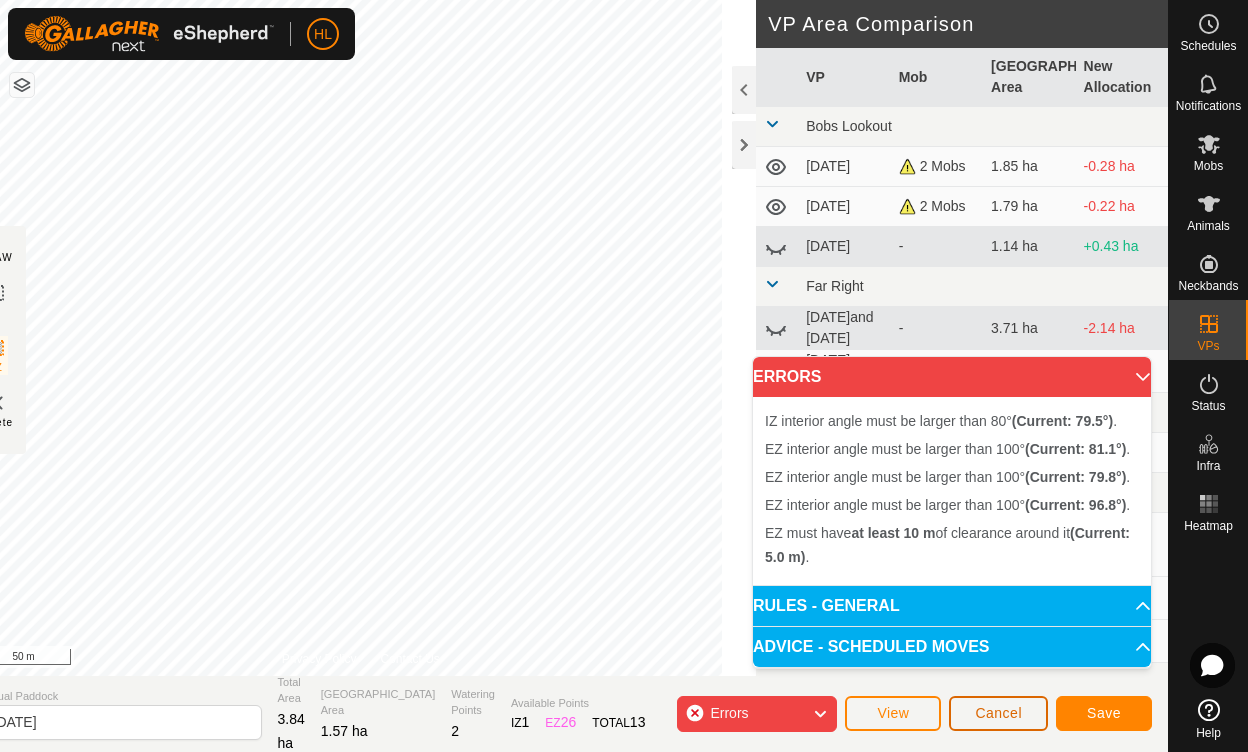 click on "Cancel" 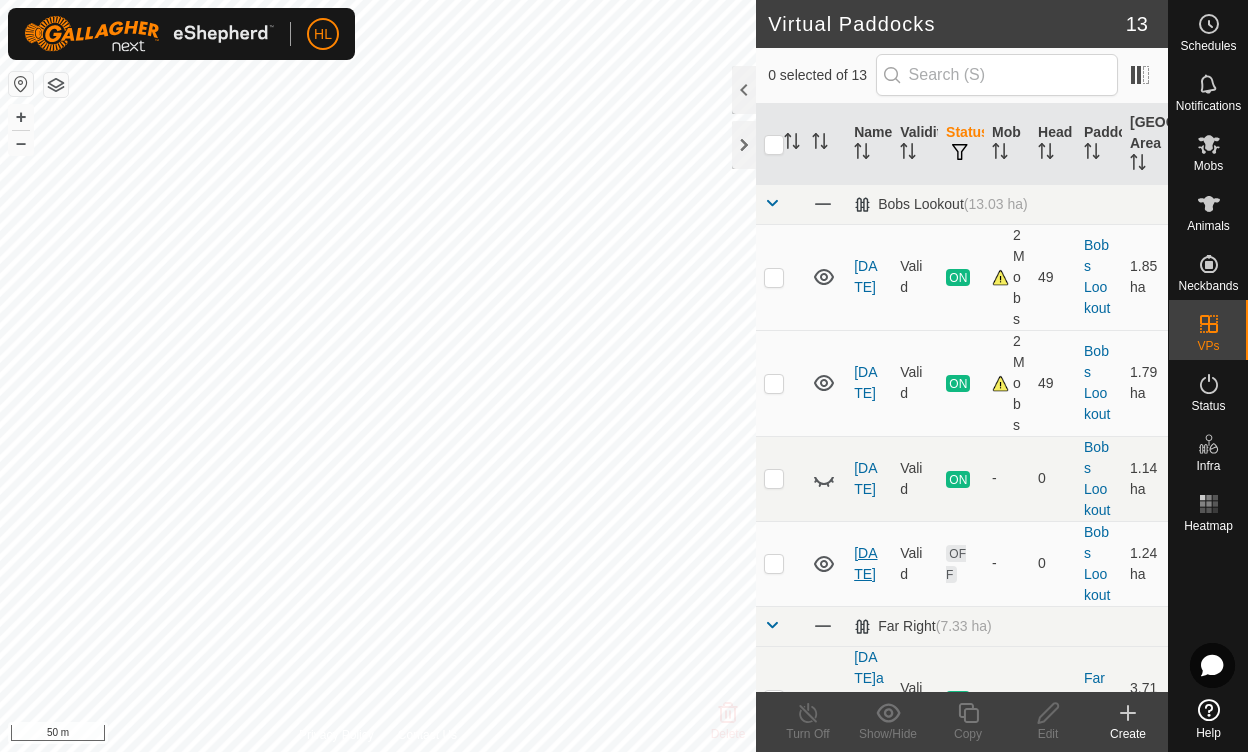 click on "[DATE]" at bounding box center [865, 563] 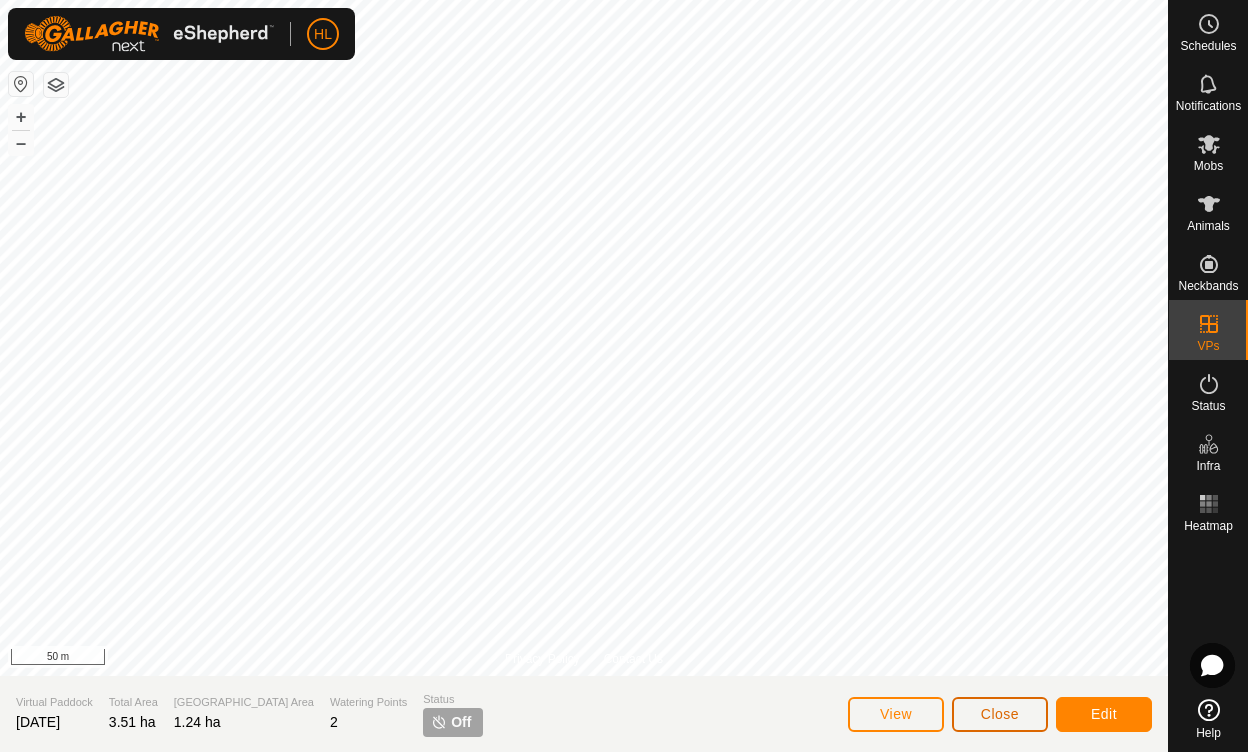 click on "Close" 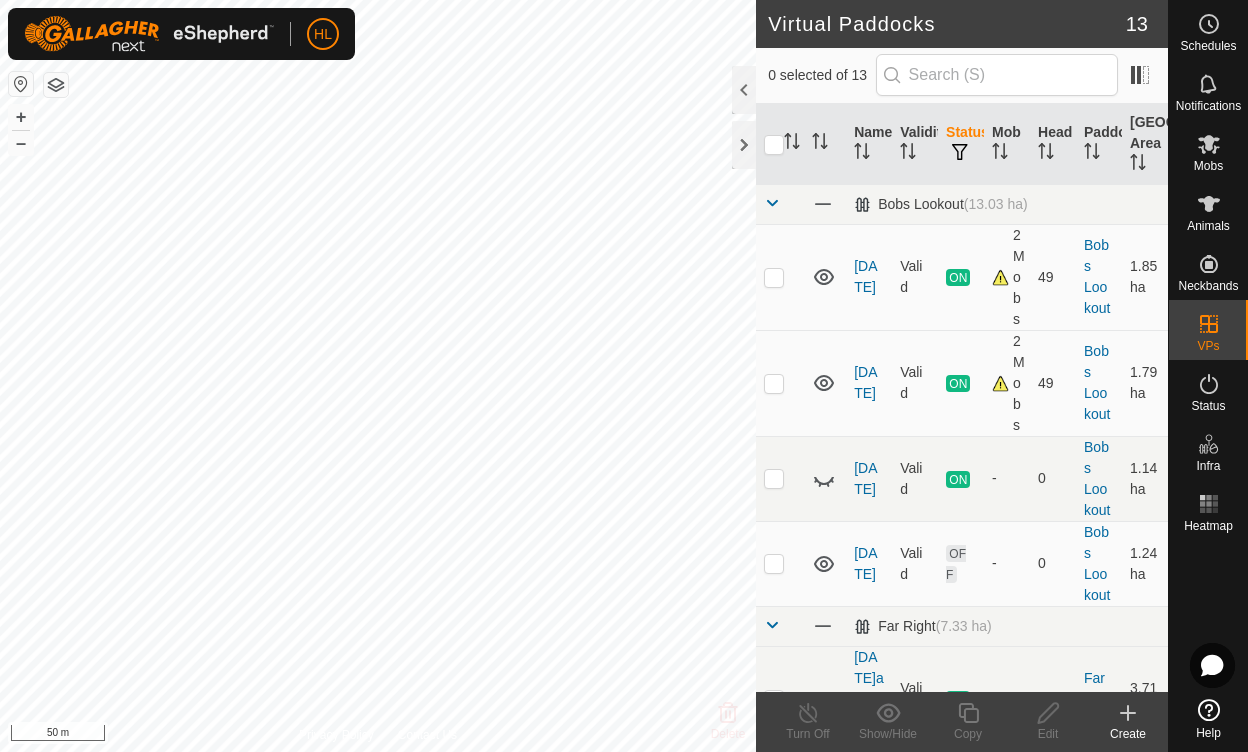 click 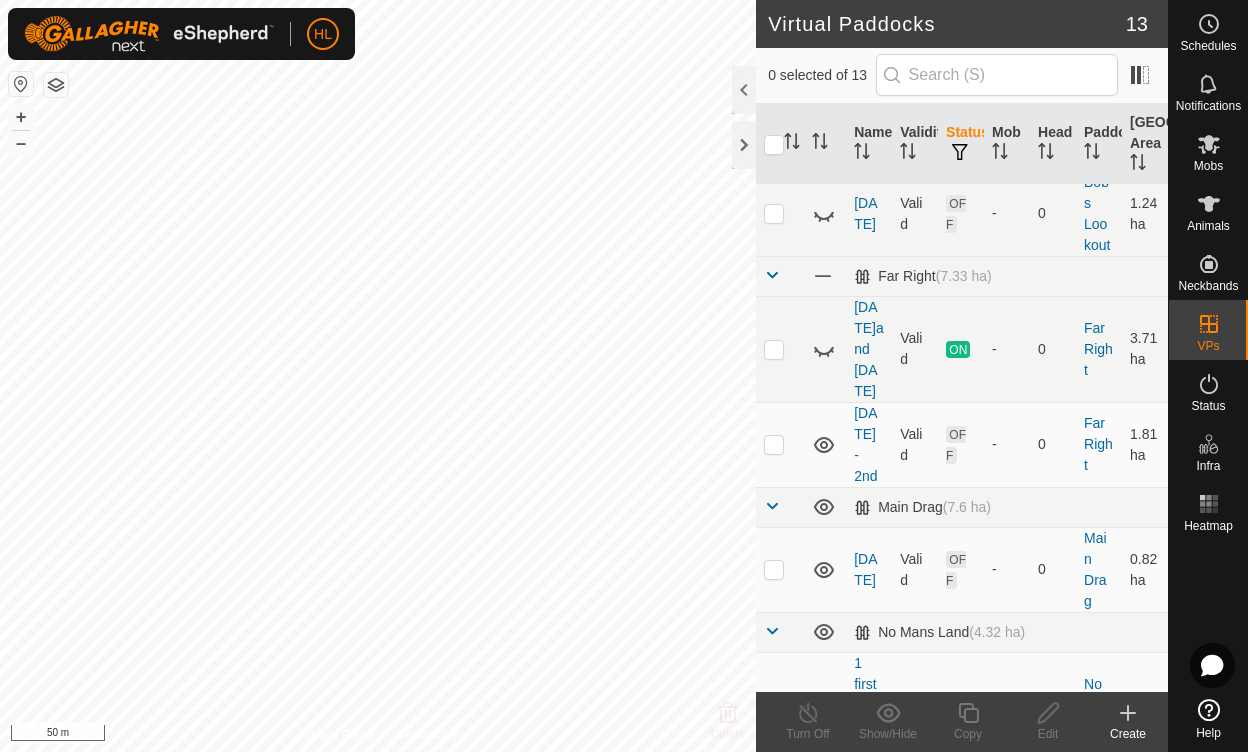 scroll, scrollTop: 359, scrollLeft: 0, axis: vertical 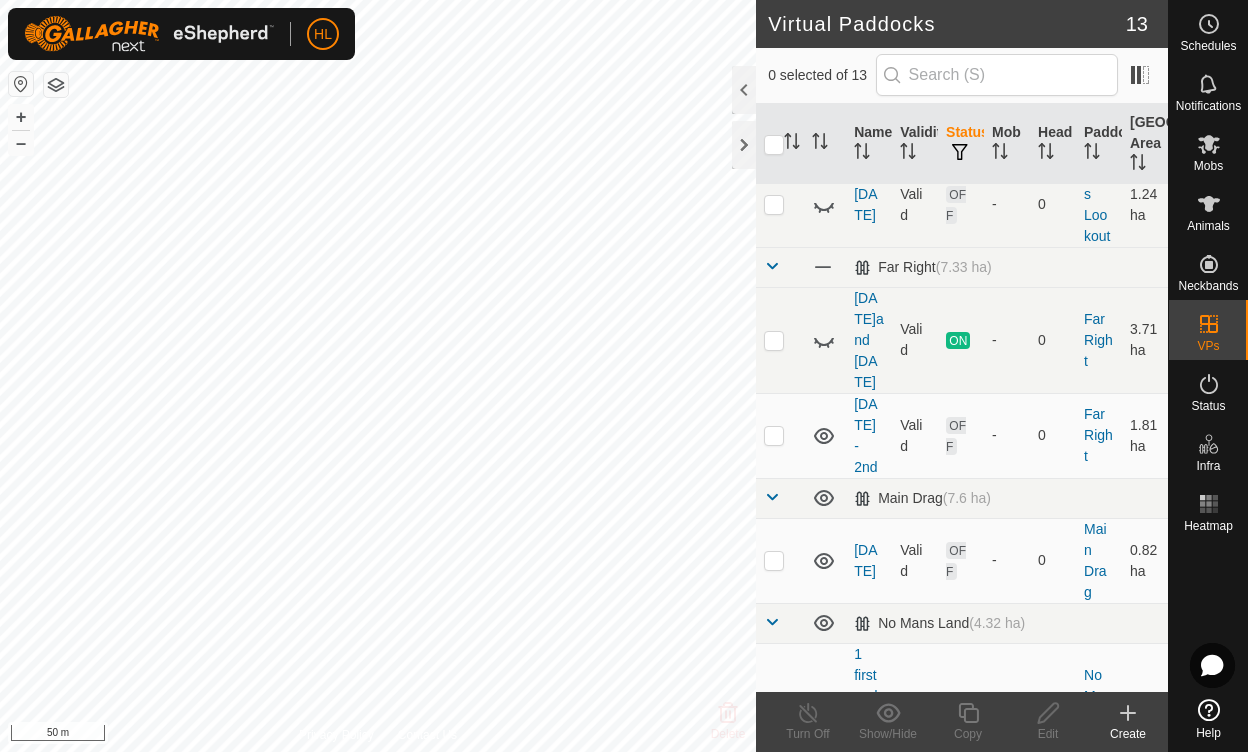 click 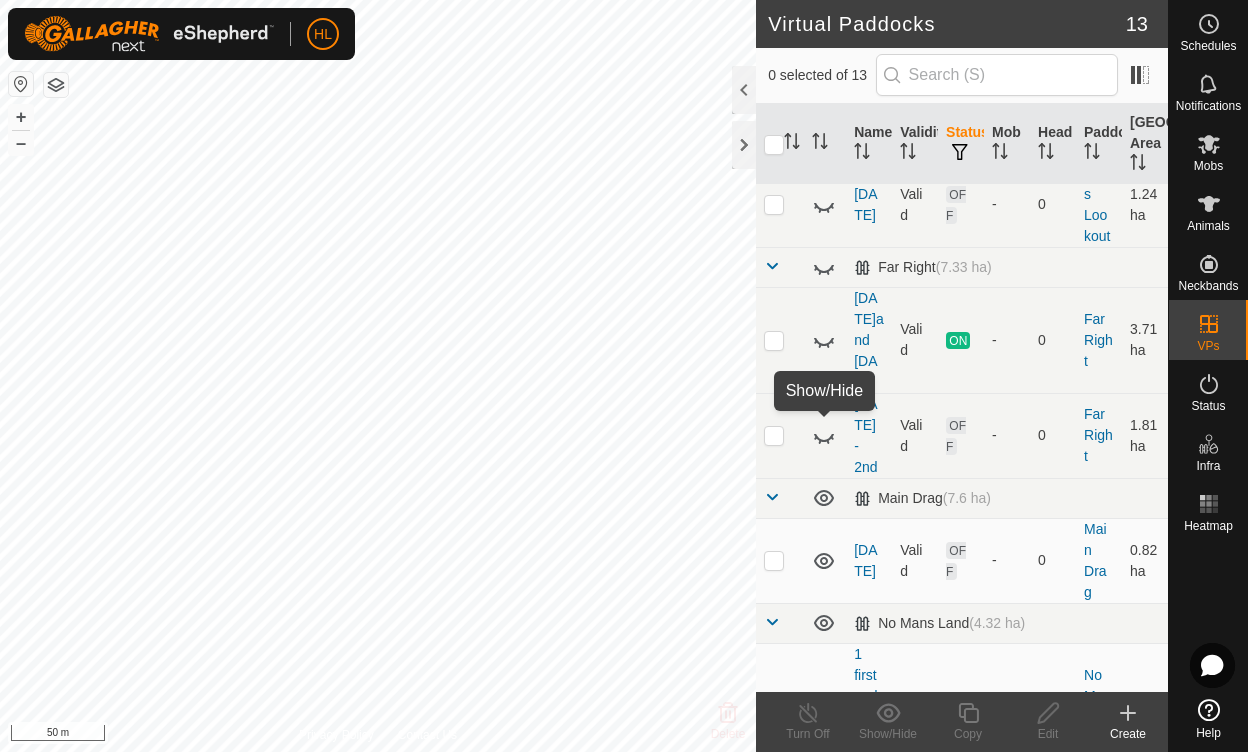 click 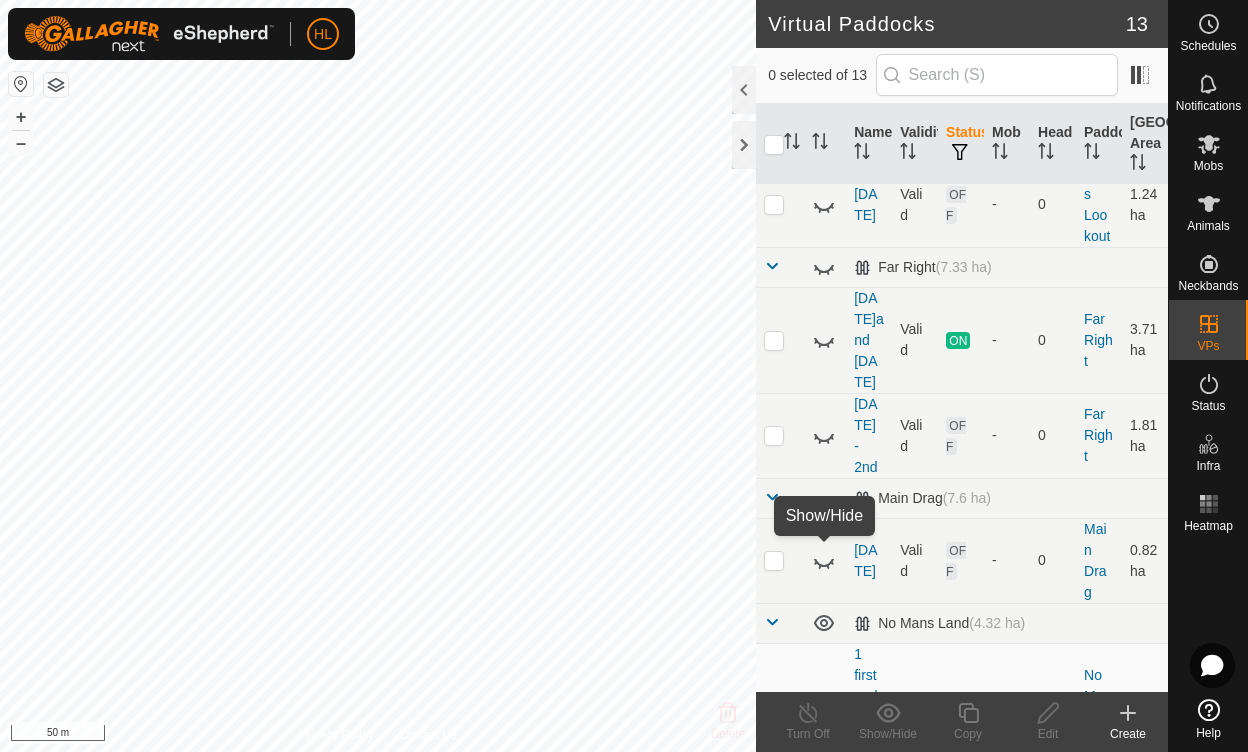 click 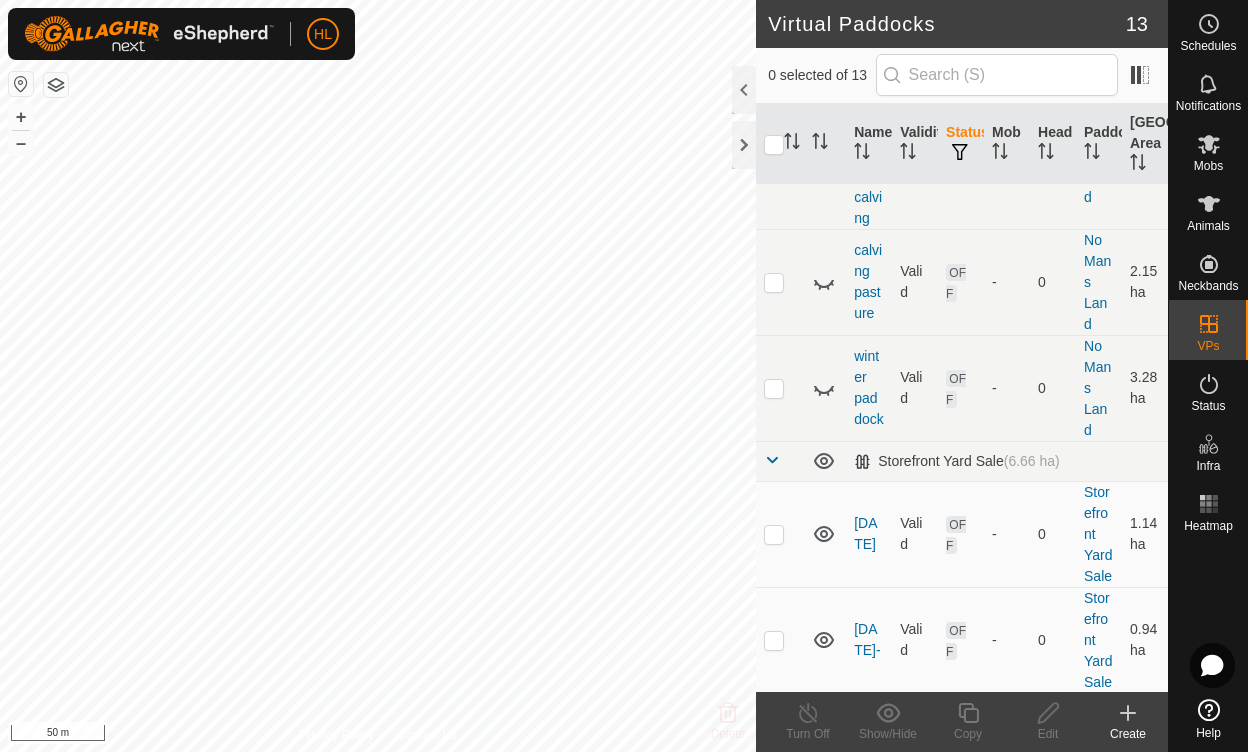 scroll, scrollTop: 1028, scrollLeft: 0, axis: vertical 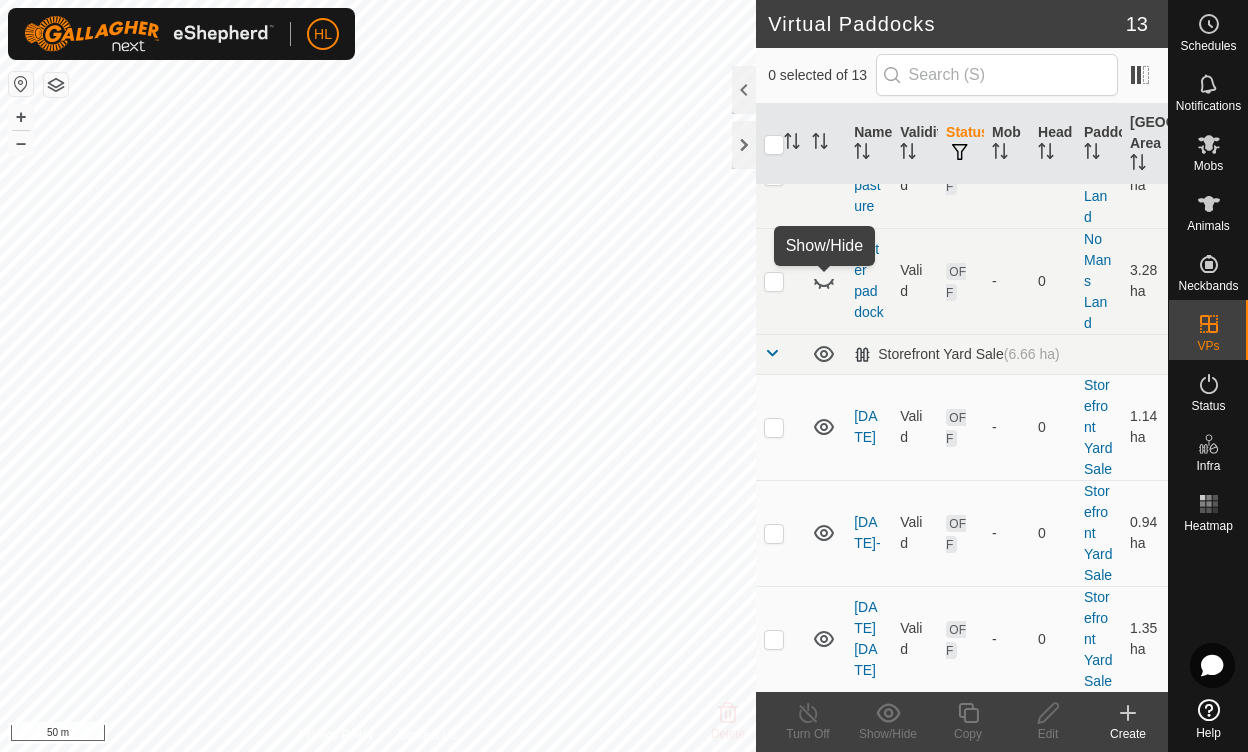 click 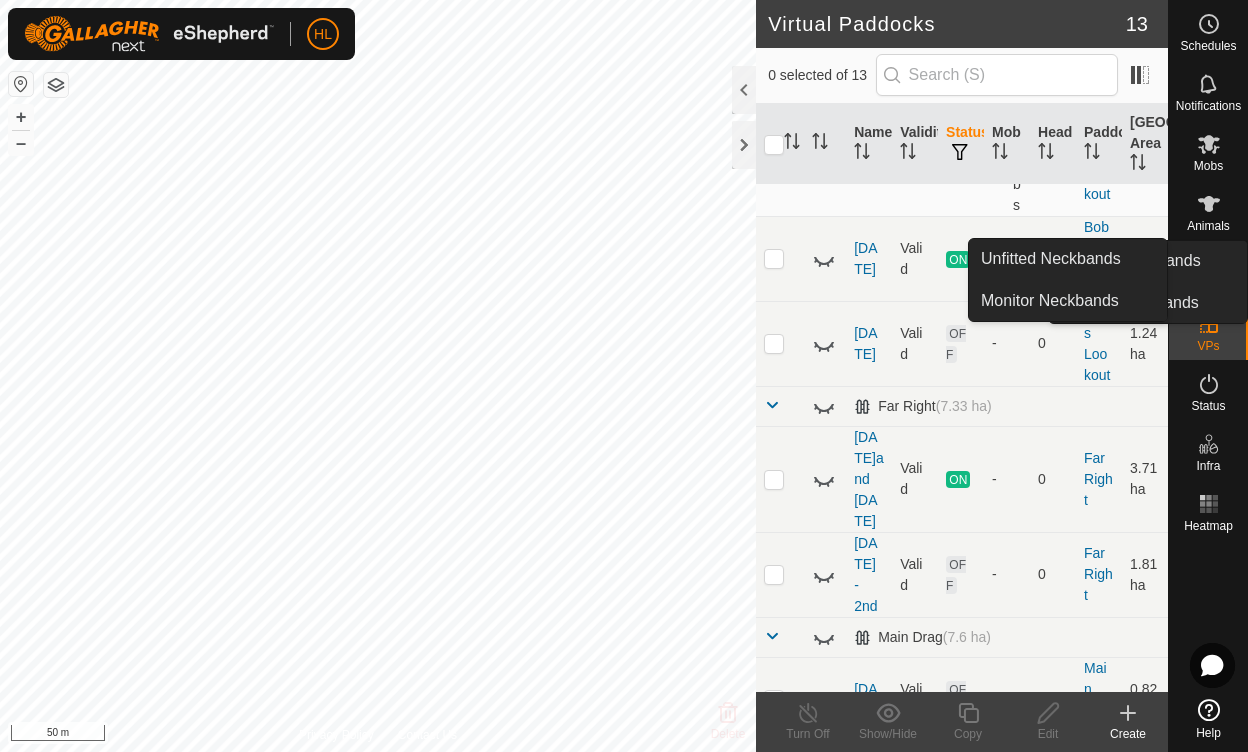 scroll, scrollTop: 167, scrollLeft: 0, axis: vertical 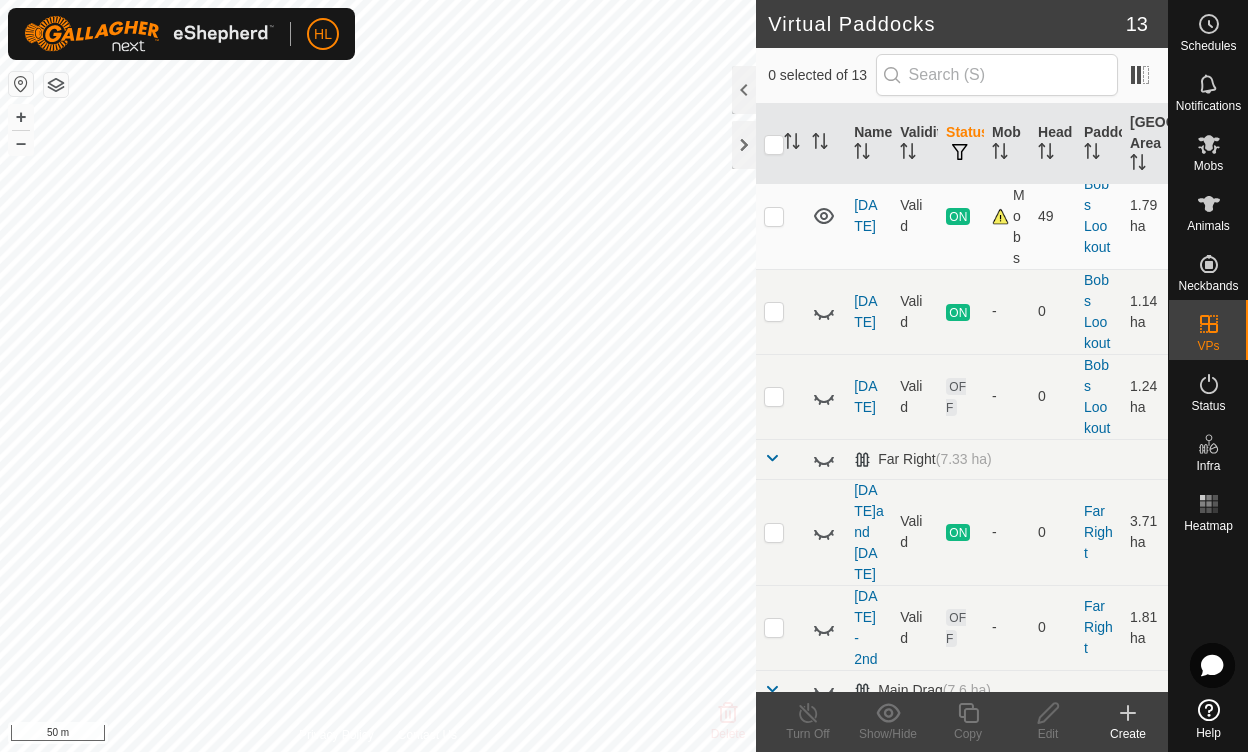 click at bounding box center (772, 458) 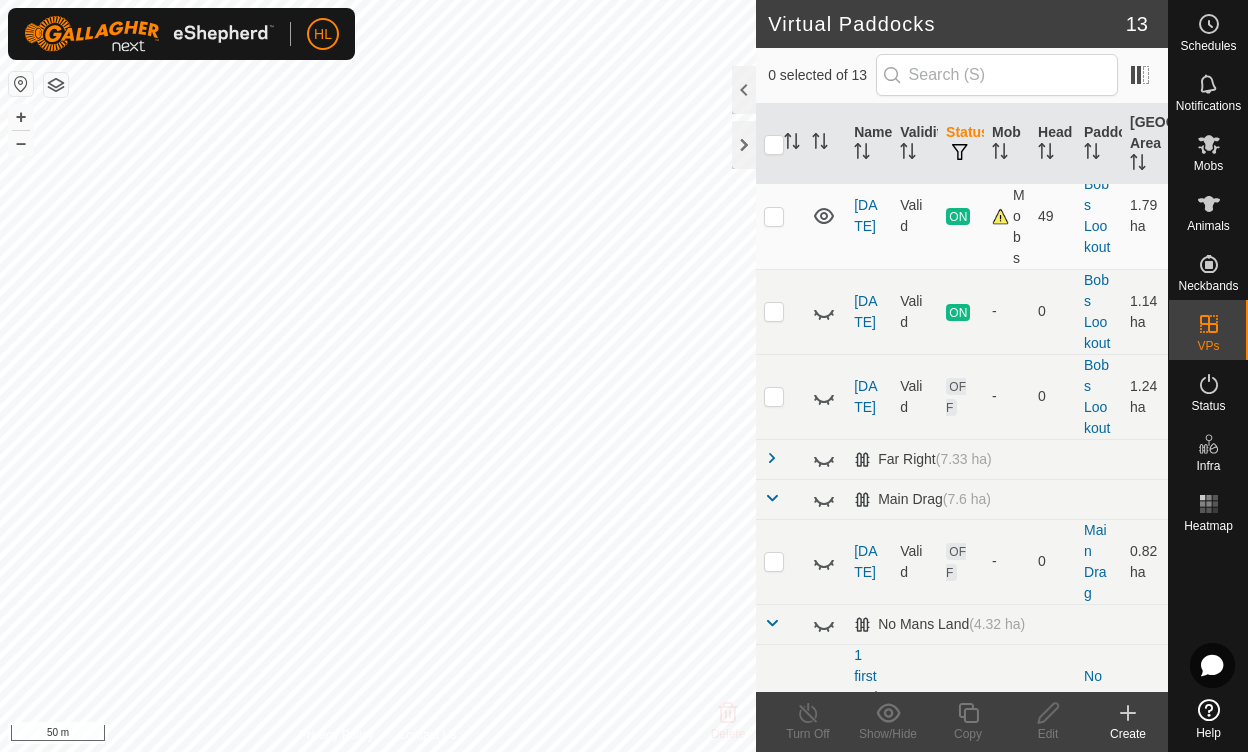 click at bounding box center (772, 498) 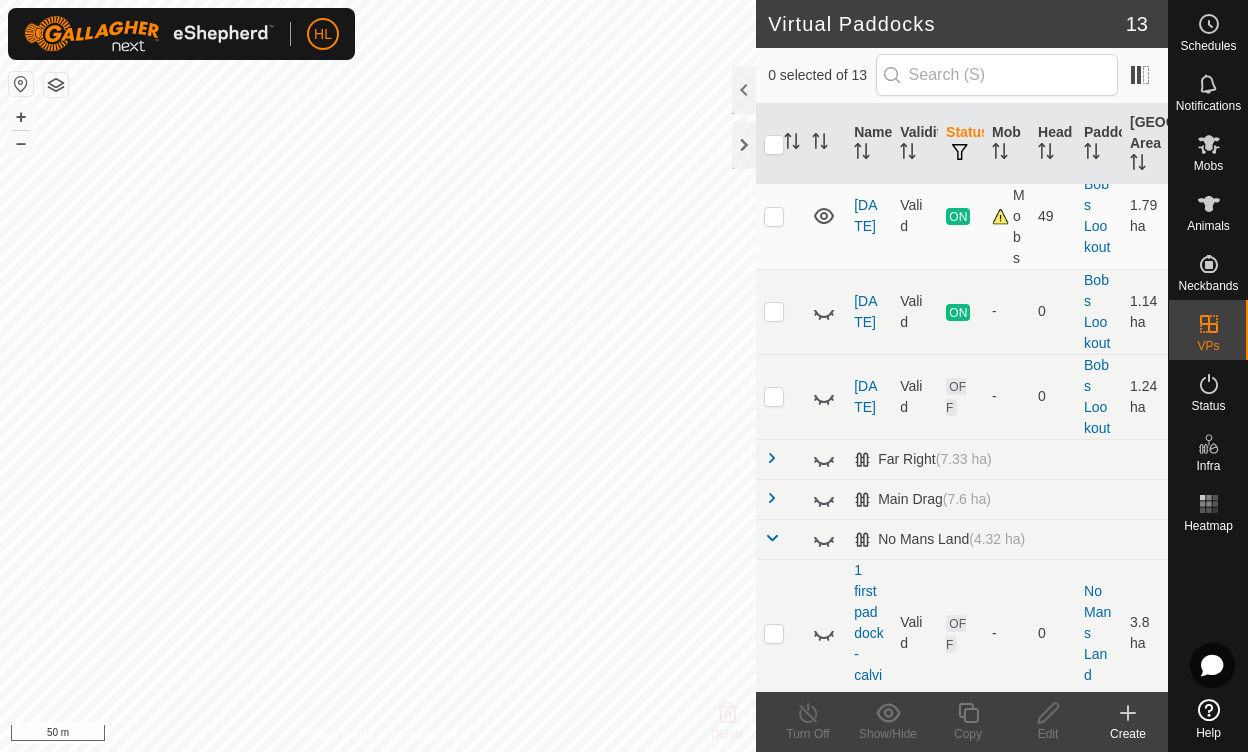 click at bounding box center (772, 538) 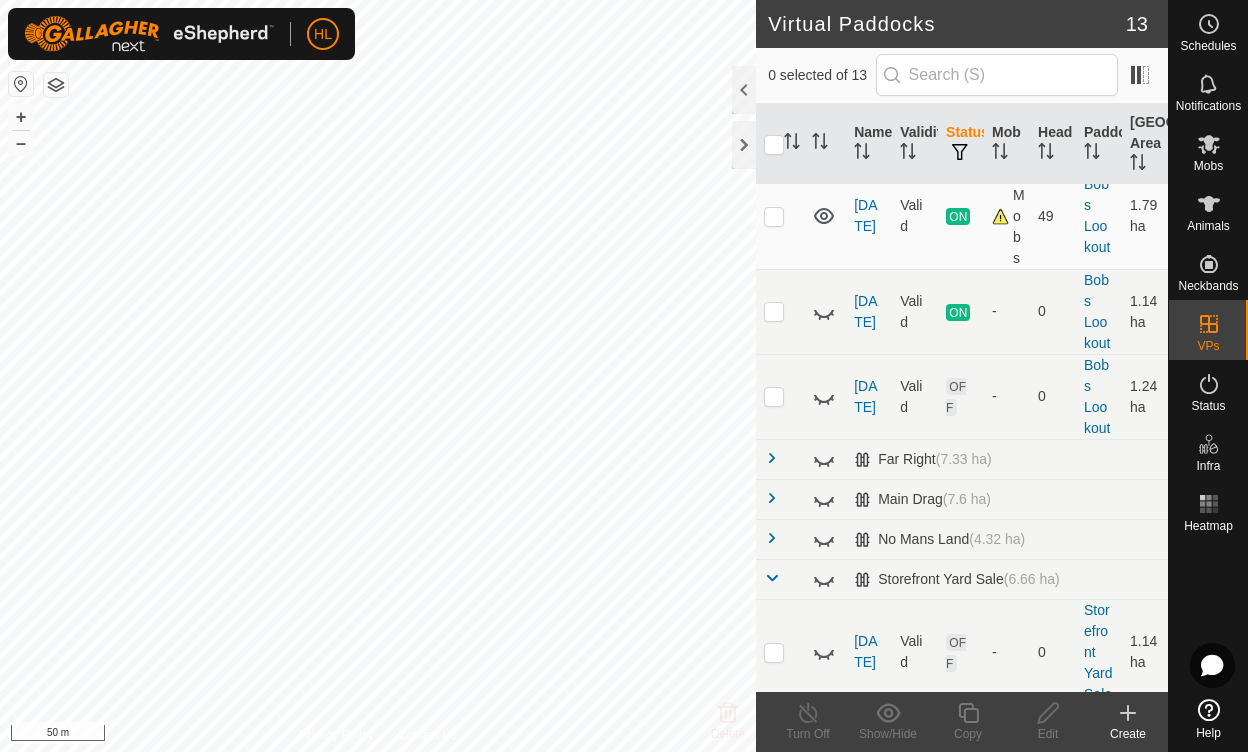 click at bounding box center [772, 578] 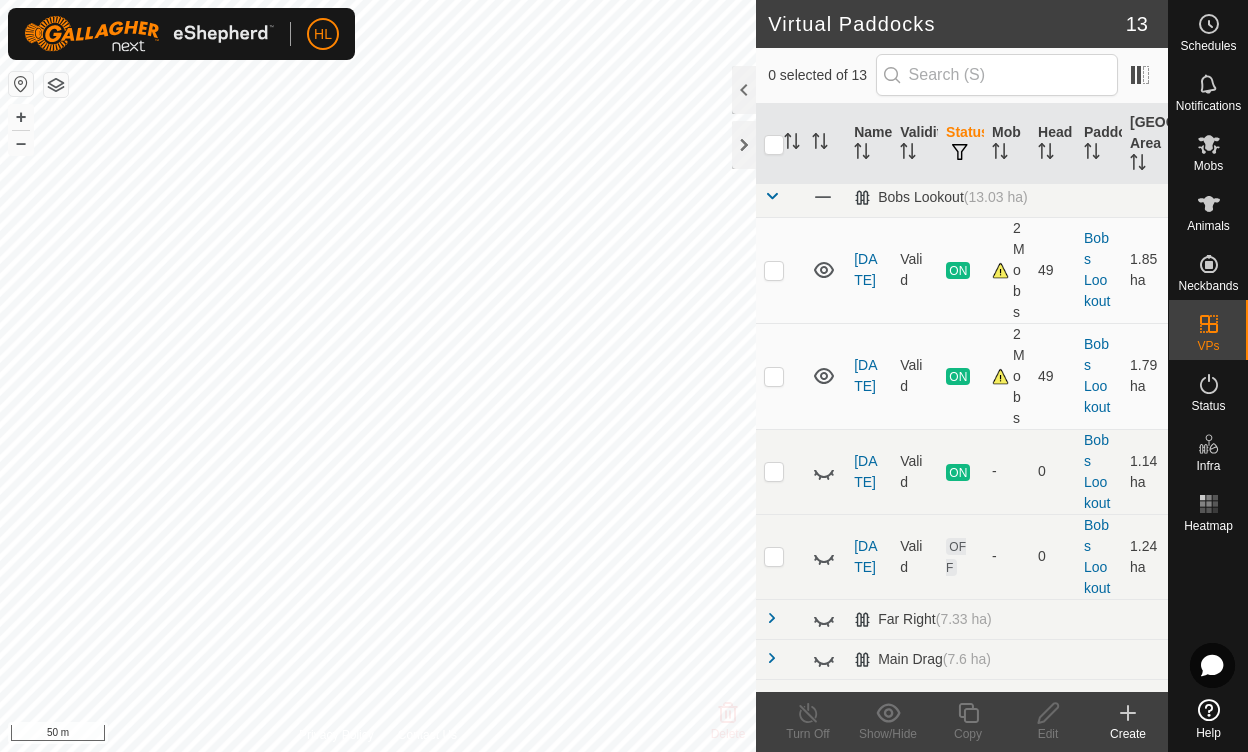 scroll, scrollTop: 0, scrollLeft: 0, axis: both 